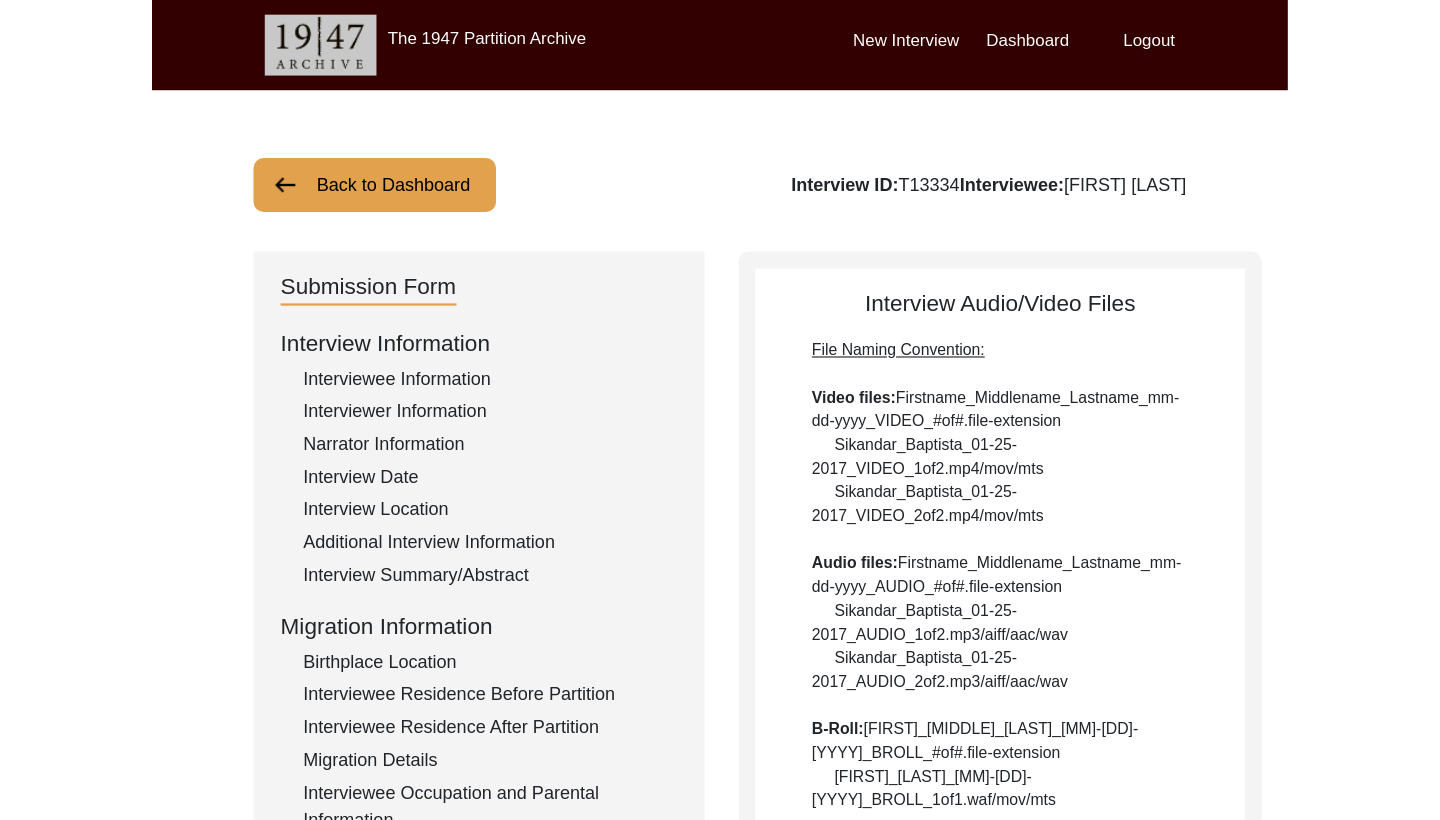 scroll, scrollTop: 0, scrollLeft: 0, axis: both 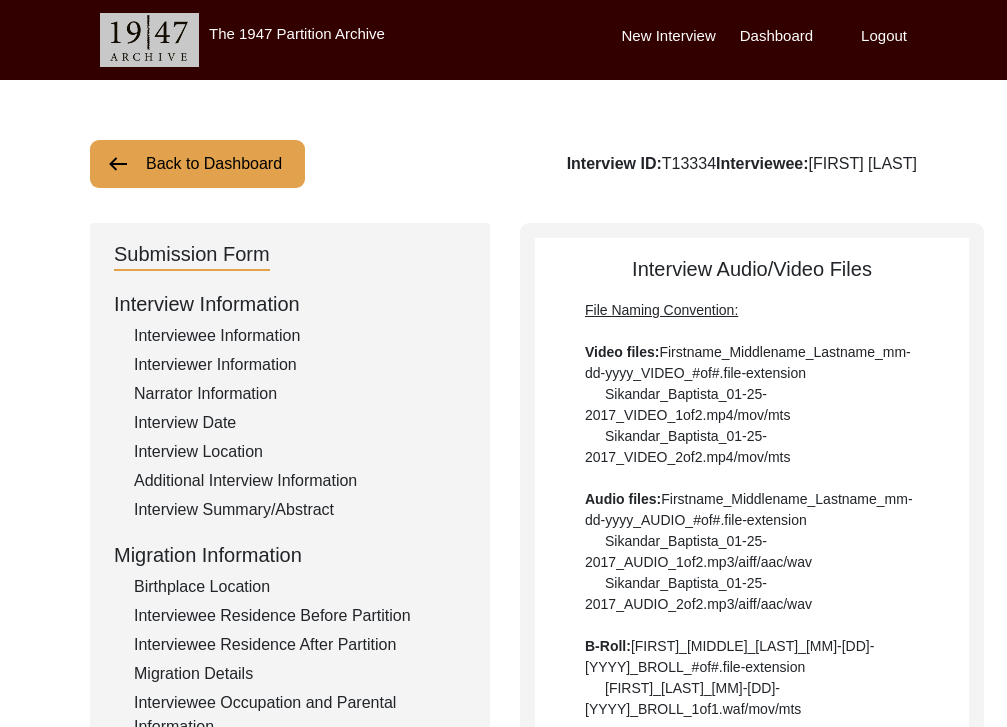 click on "Back to Dashboard" at bounding box center (197, 164) 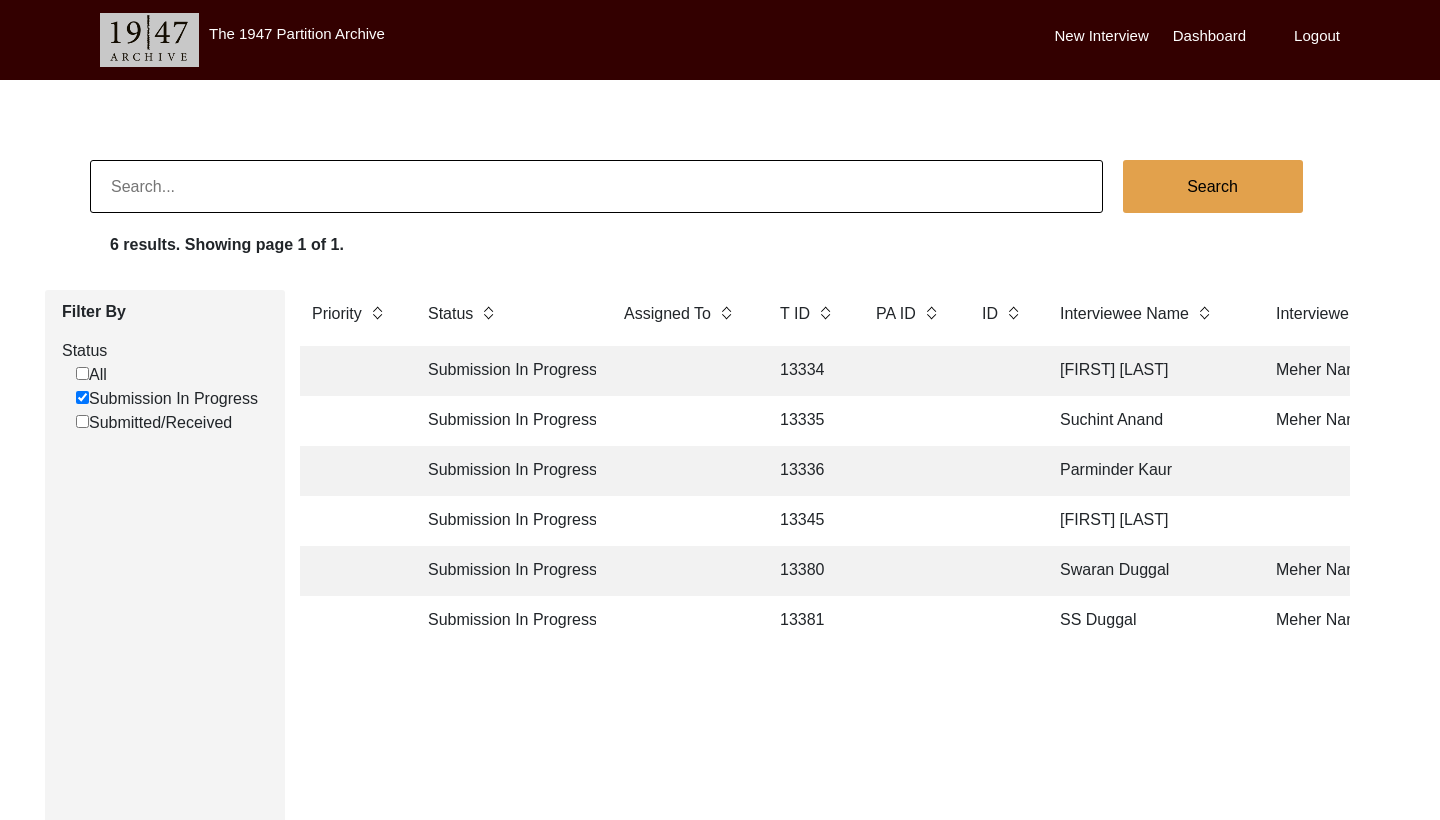 click at bounding box center [909, 371] 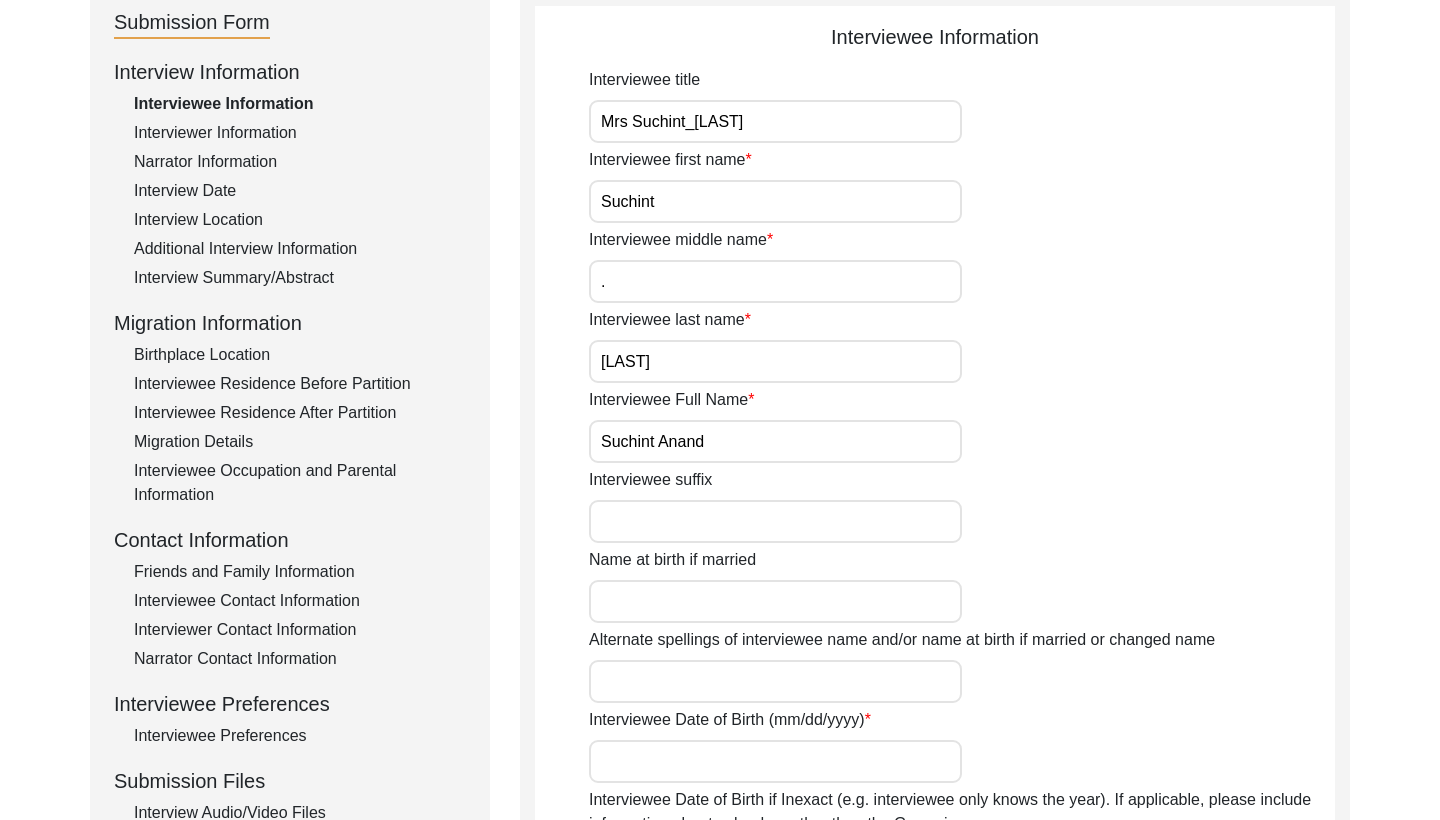scroll, scrollTop: 639, scrollLeft: 0, axis: vertical 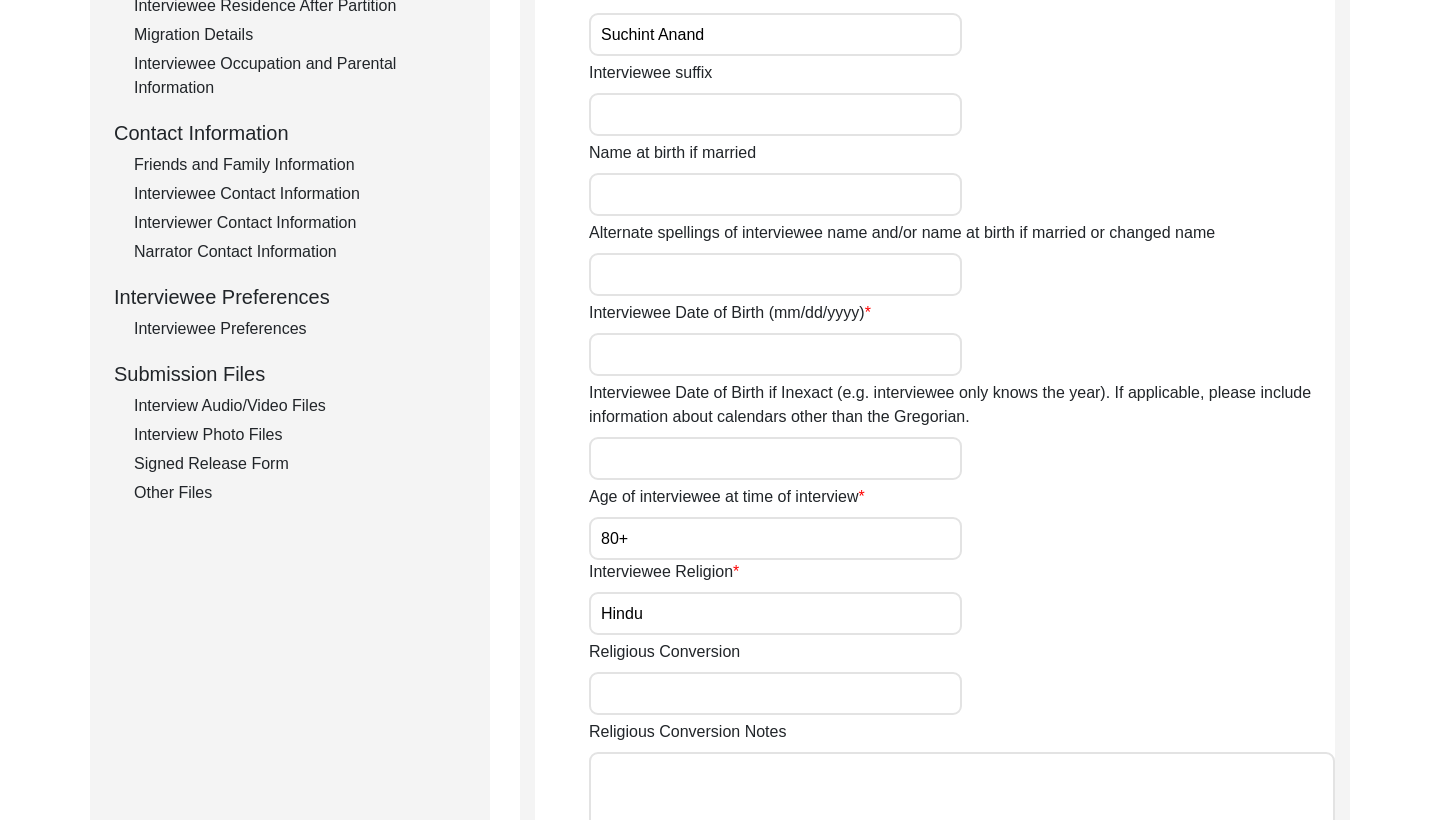click on "Interview Photo Files" at bounding box center [300, 435] 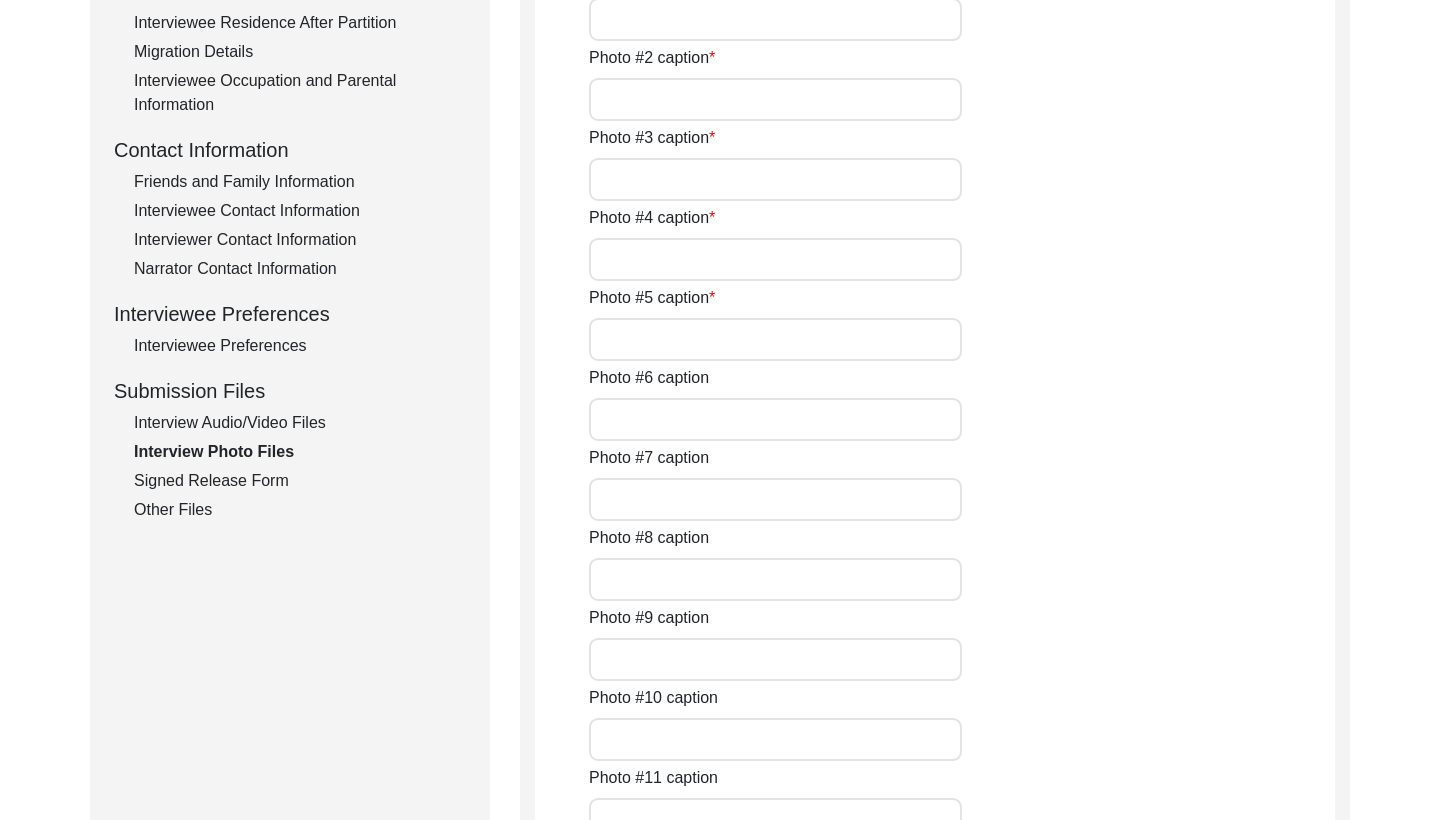 scroll, scrollTop: 618, scrollLeft: 0, axis: vertical 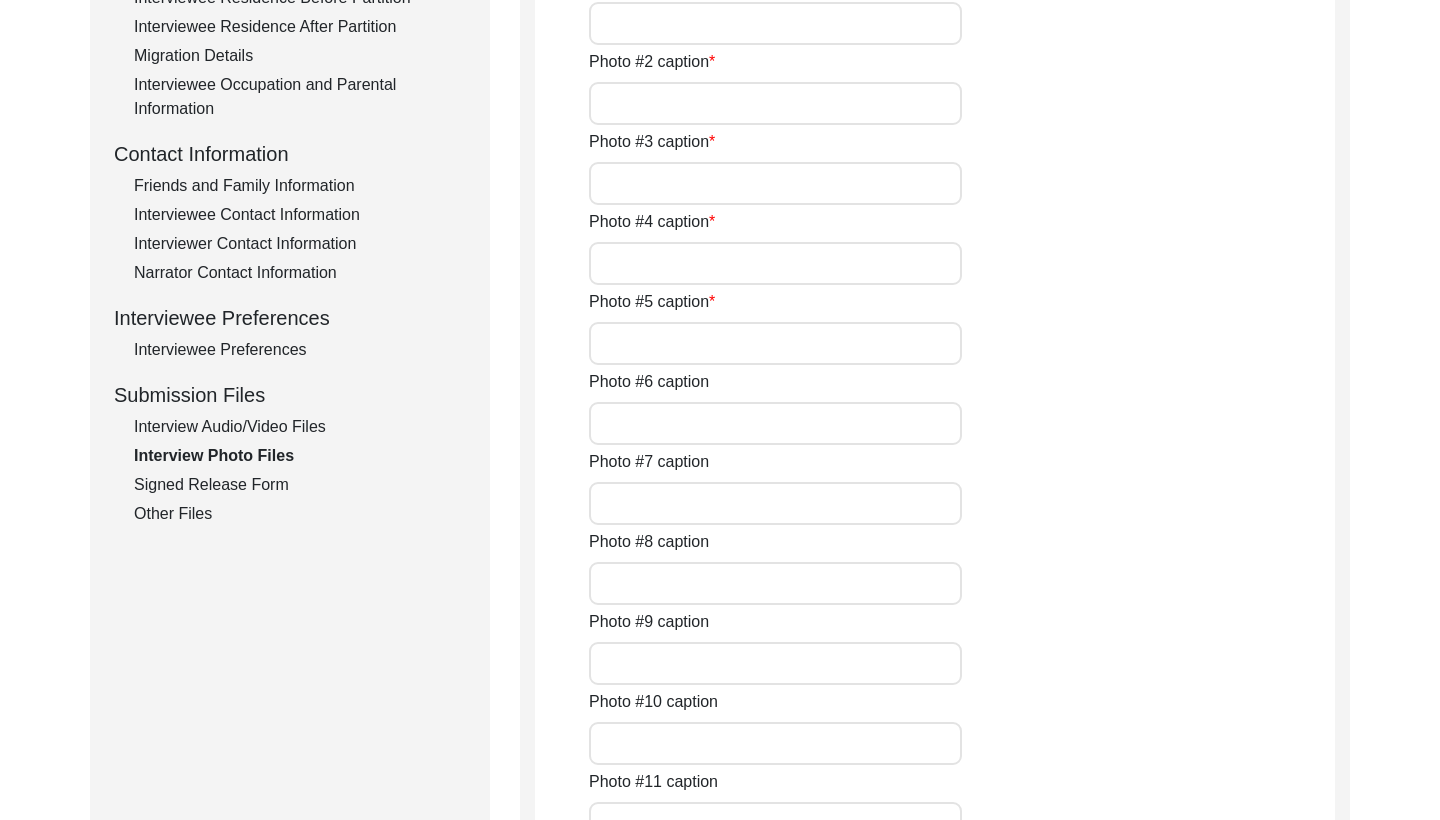click on "Photo #5 caption" at bounding box center (775, 343) 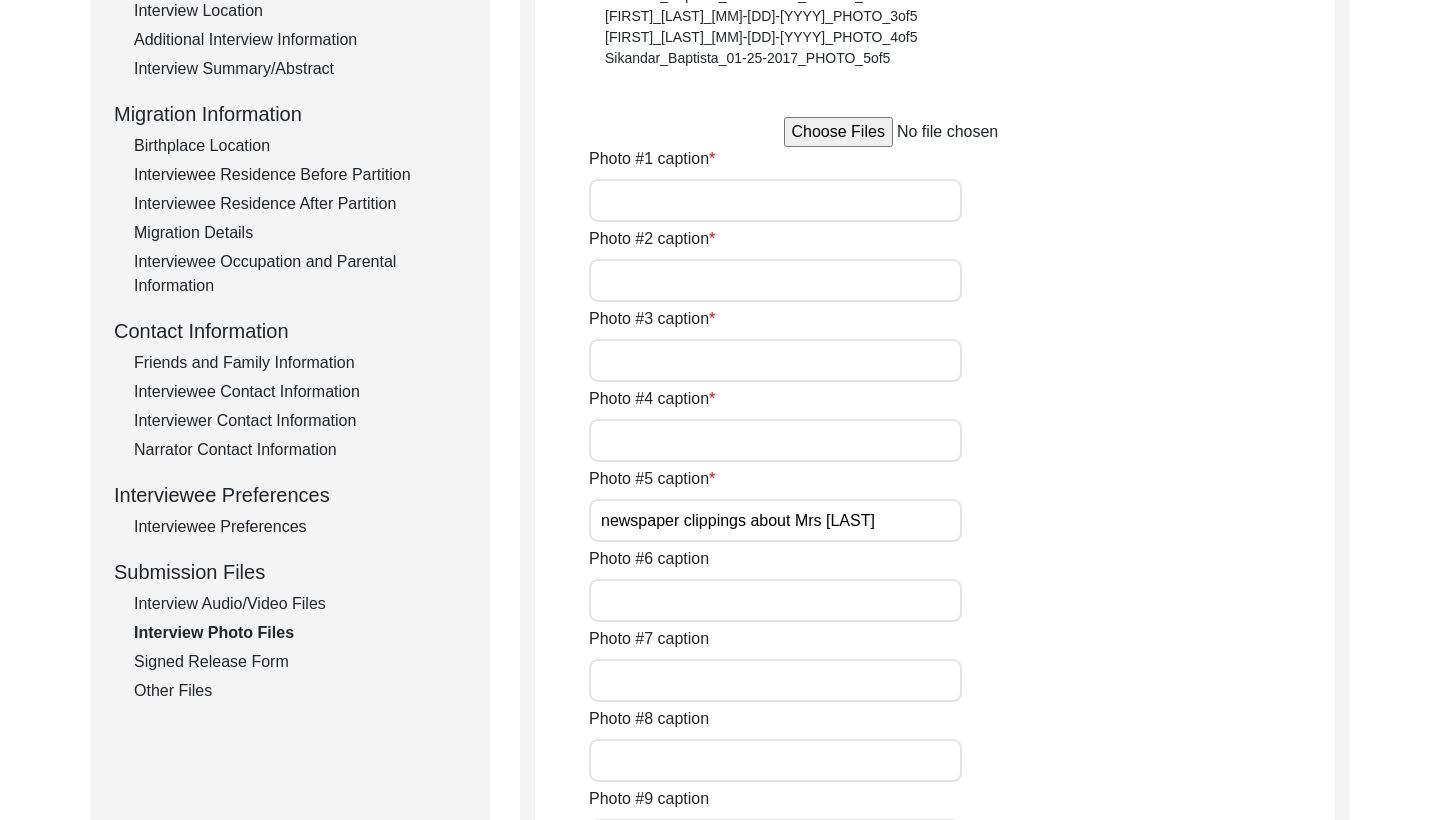 scroll, scrollTop: 439, scrollLeft: 0, axis: vertical 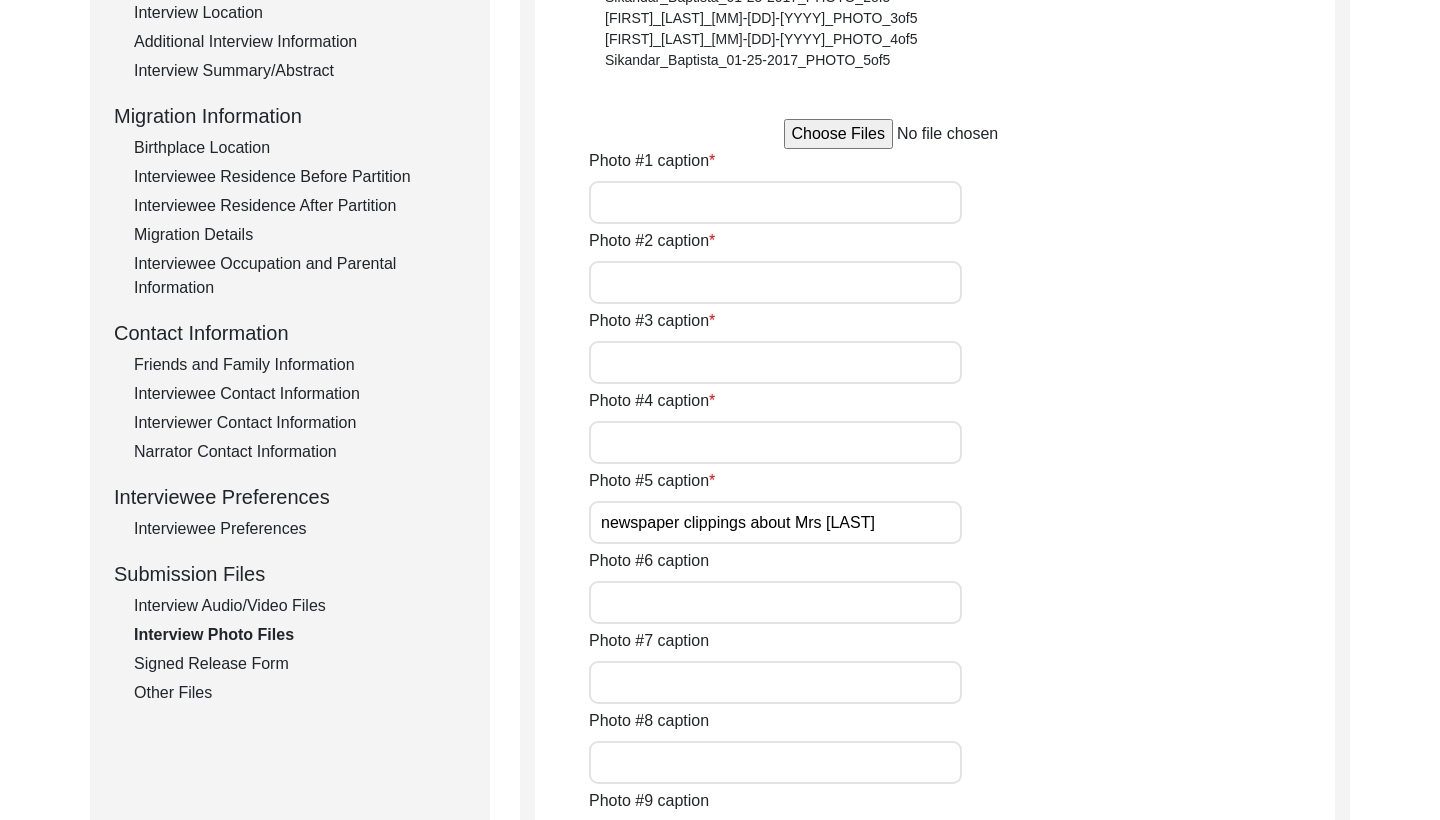 type on "newspaper clippings about Mrs [LAST]" 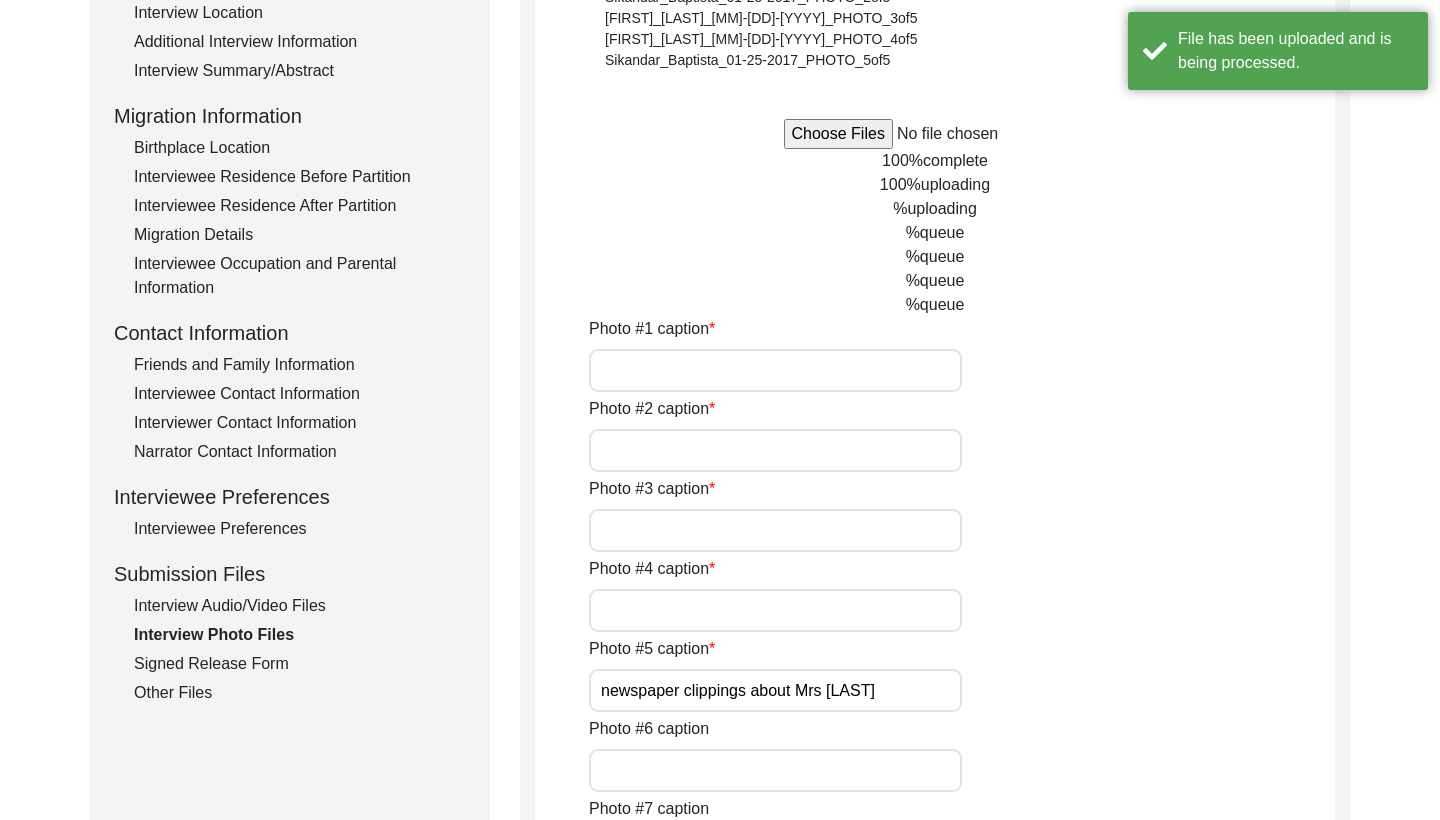 drag, startPoint x: 876, startPoint y: 688, endPoint x: 571, endPoint y: 674, distance: 305.32114 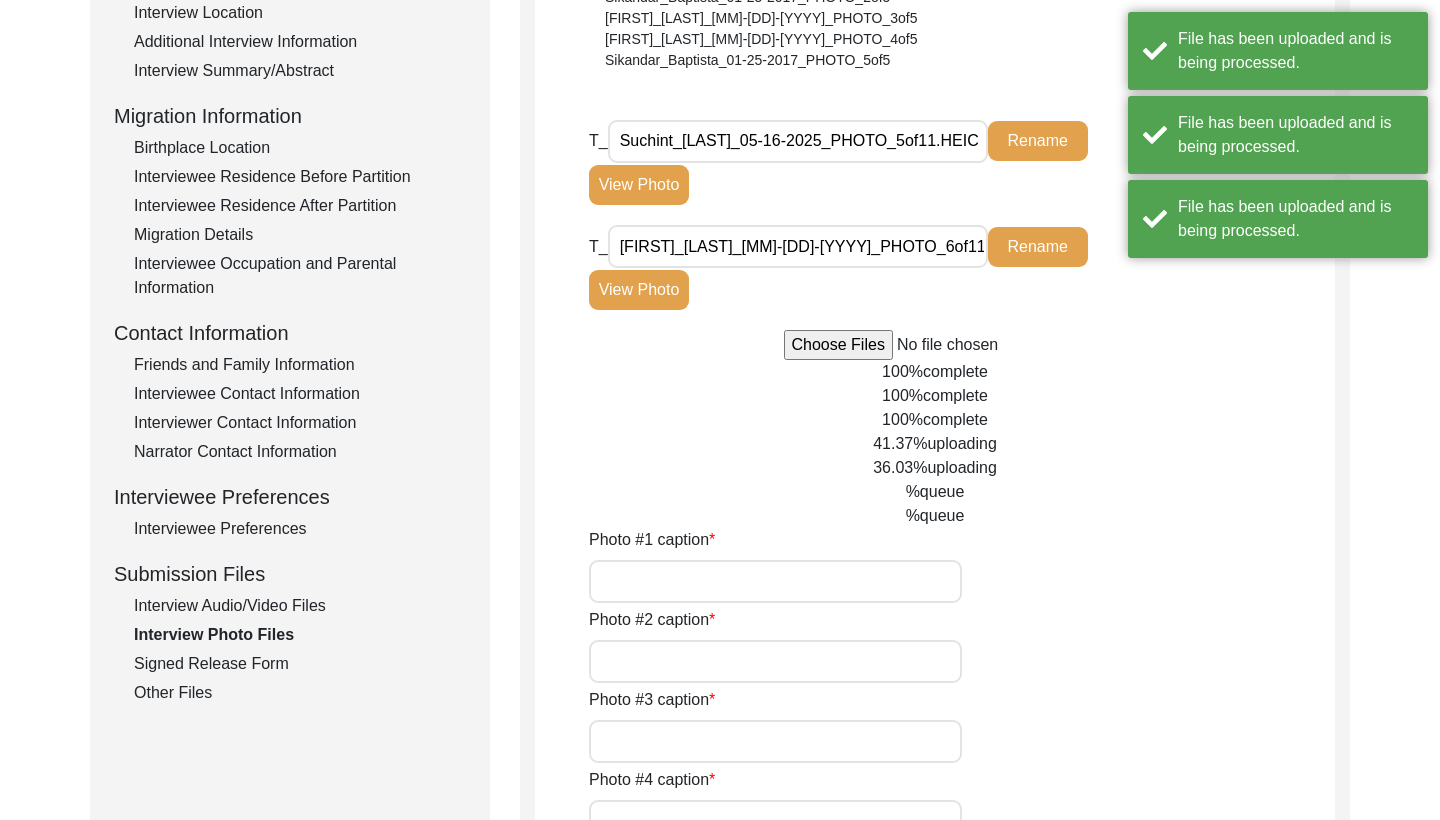 click on "41.37%  uploading" at bounding box center (935, 444) 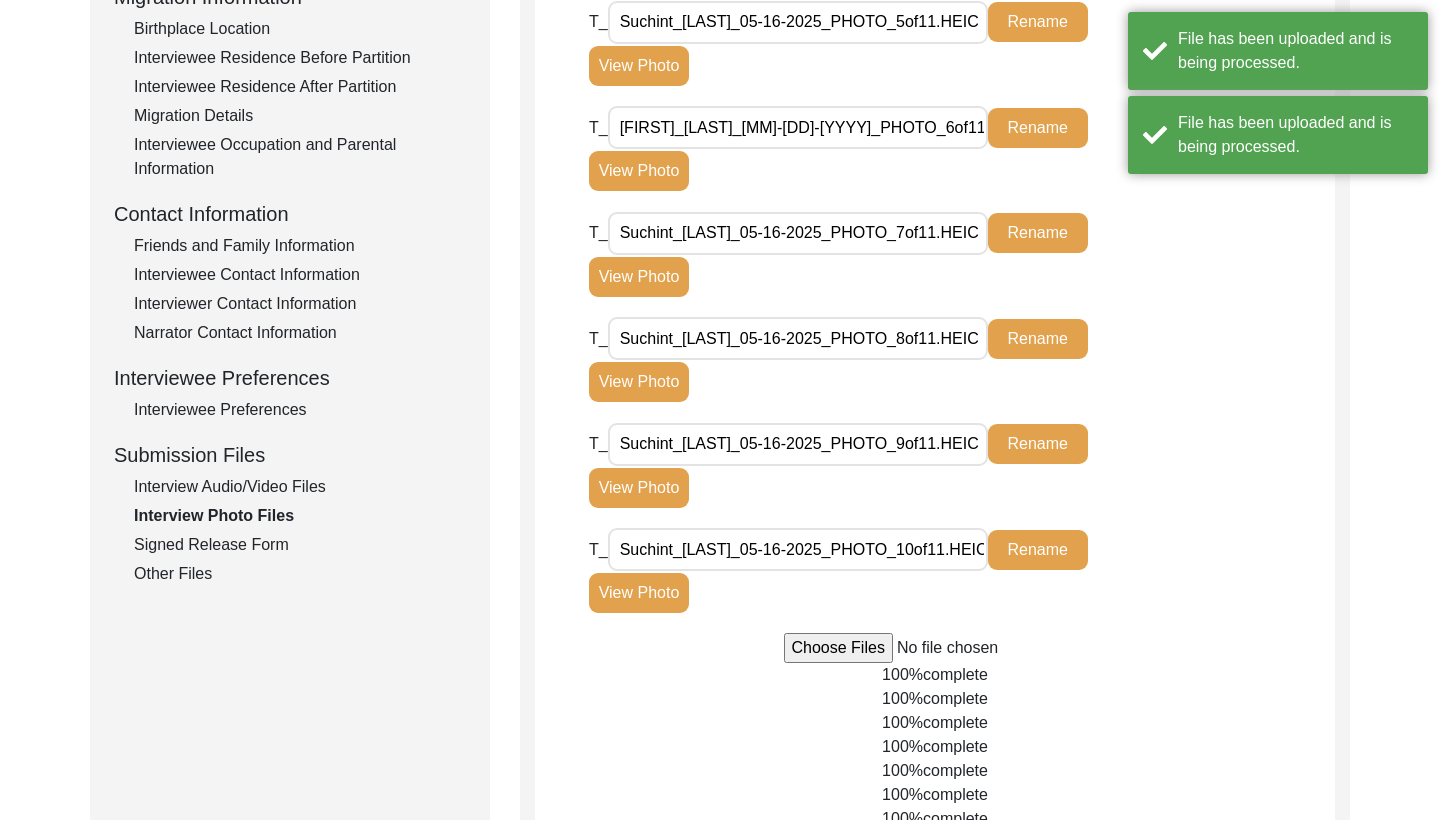scroll, scrollTop: 700, scrollLeft: 0, axis: vertical 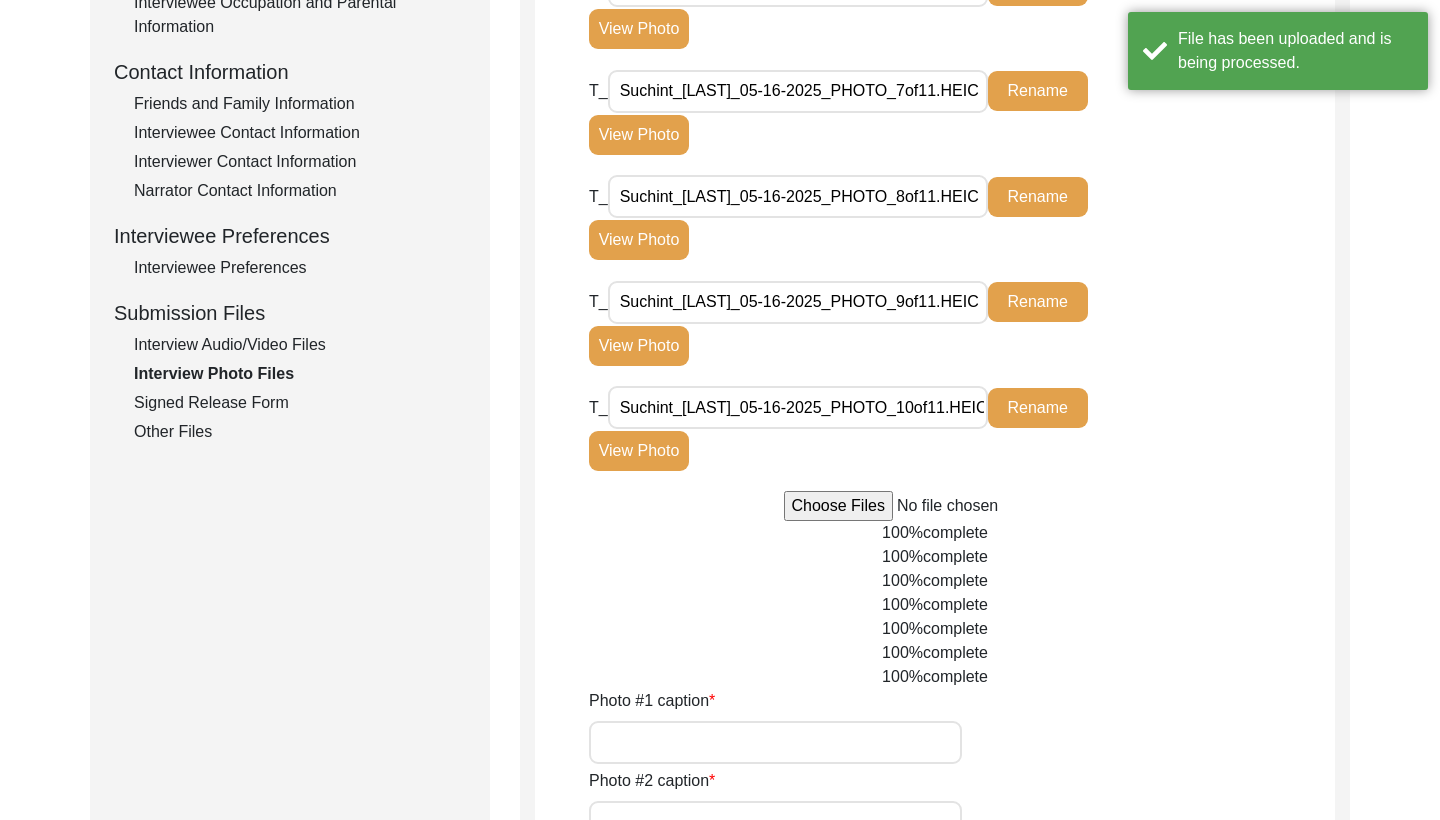click at bounding box center [935, 506] 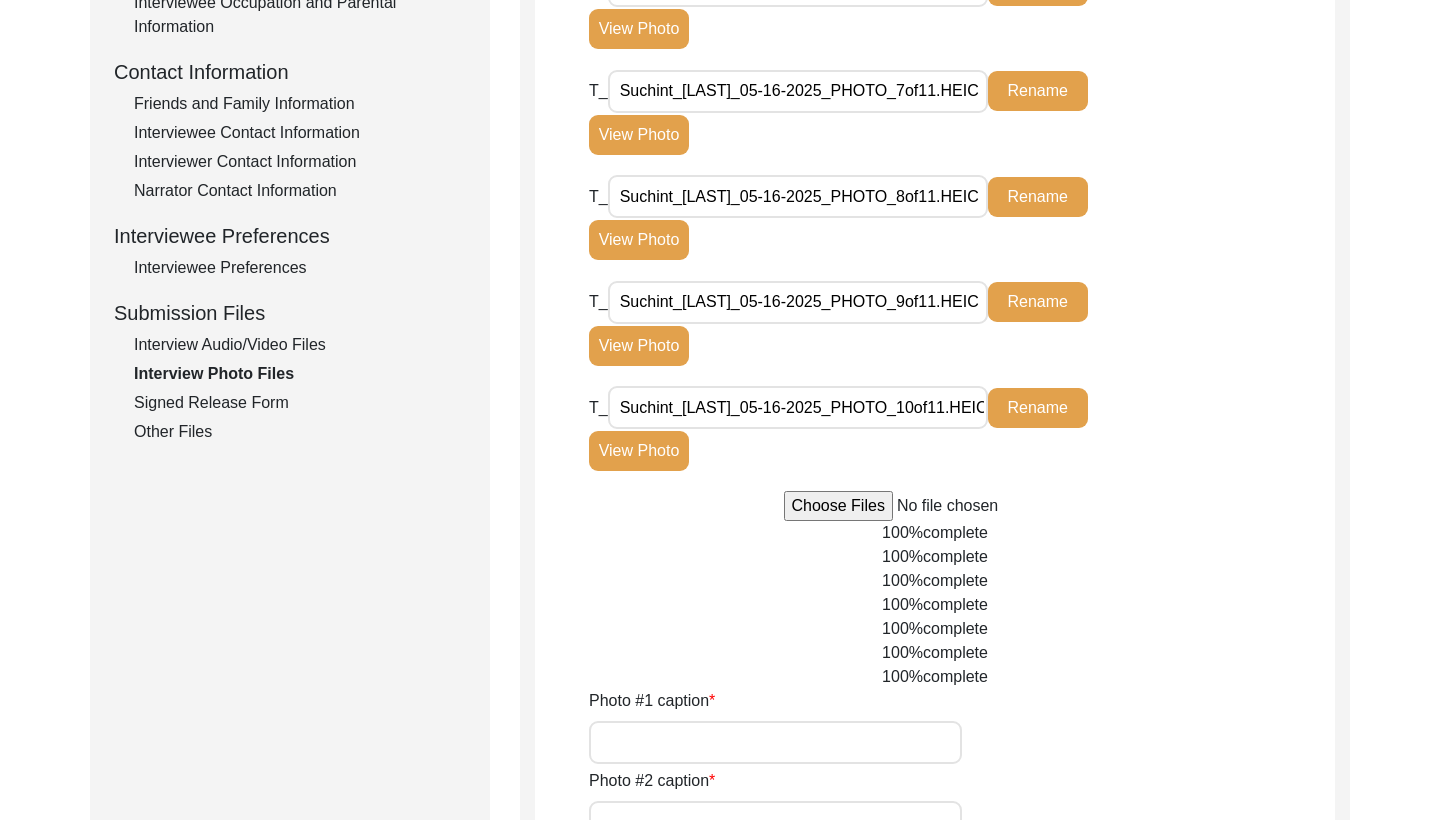 type on "C:\fakepath\[FIRST]_[LAST]_[MM]-[DD]-[YYYY]_PHOTO_11of11.HEIC" 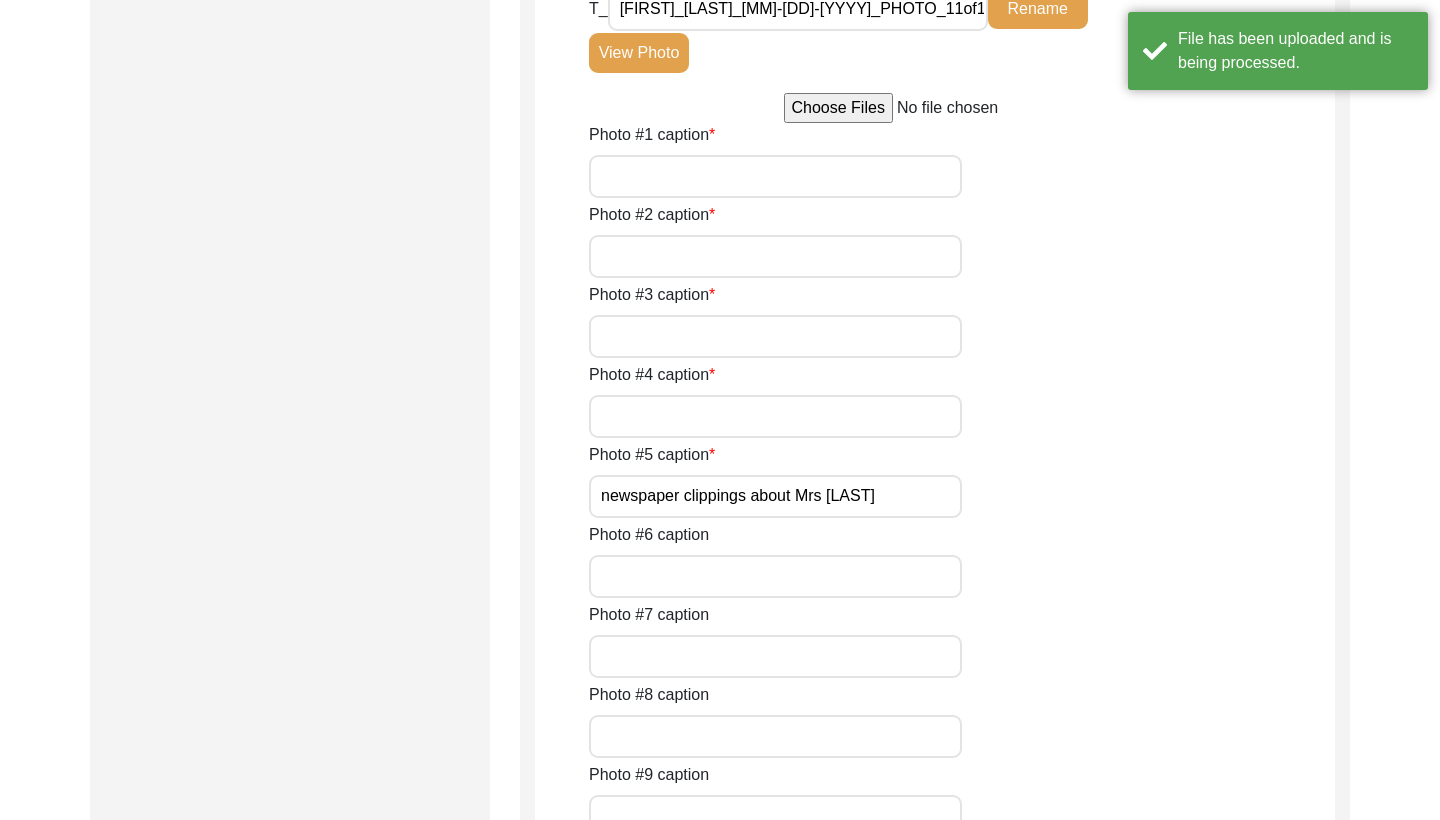 scroll, scrollTop: 1258, scrollLeft: 0, axis: vertical 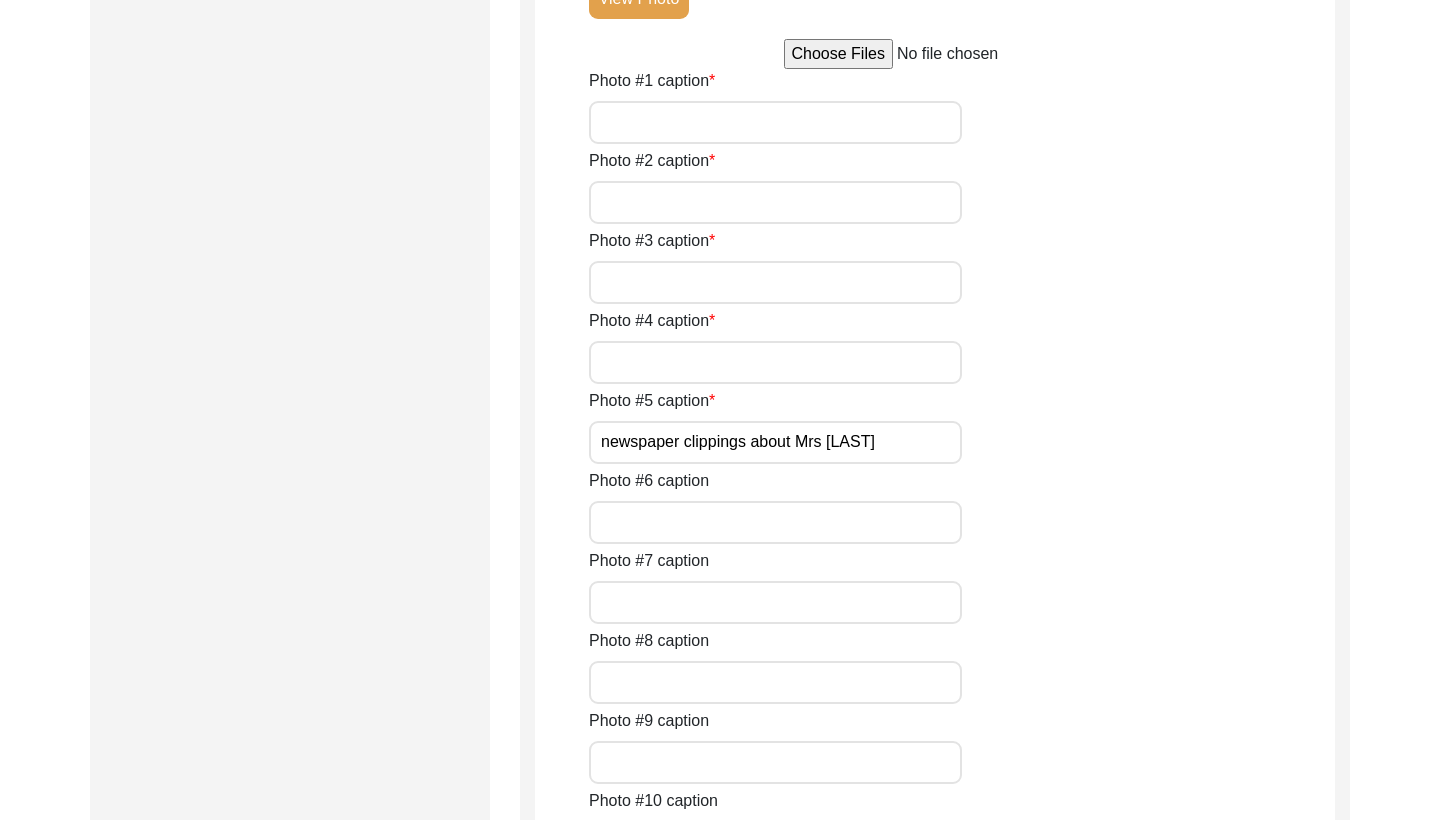 drag, startPoint x: 872, startPoint y: 432, endPoint x: 600, endPoint y: 427, distance: 272.04596 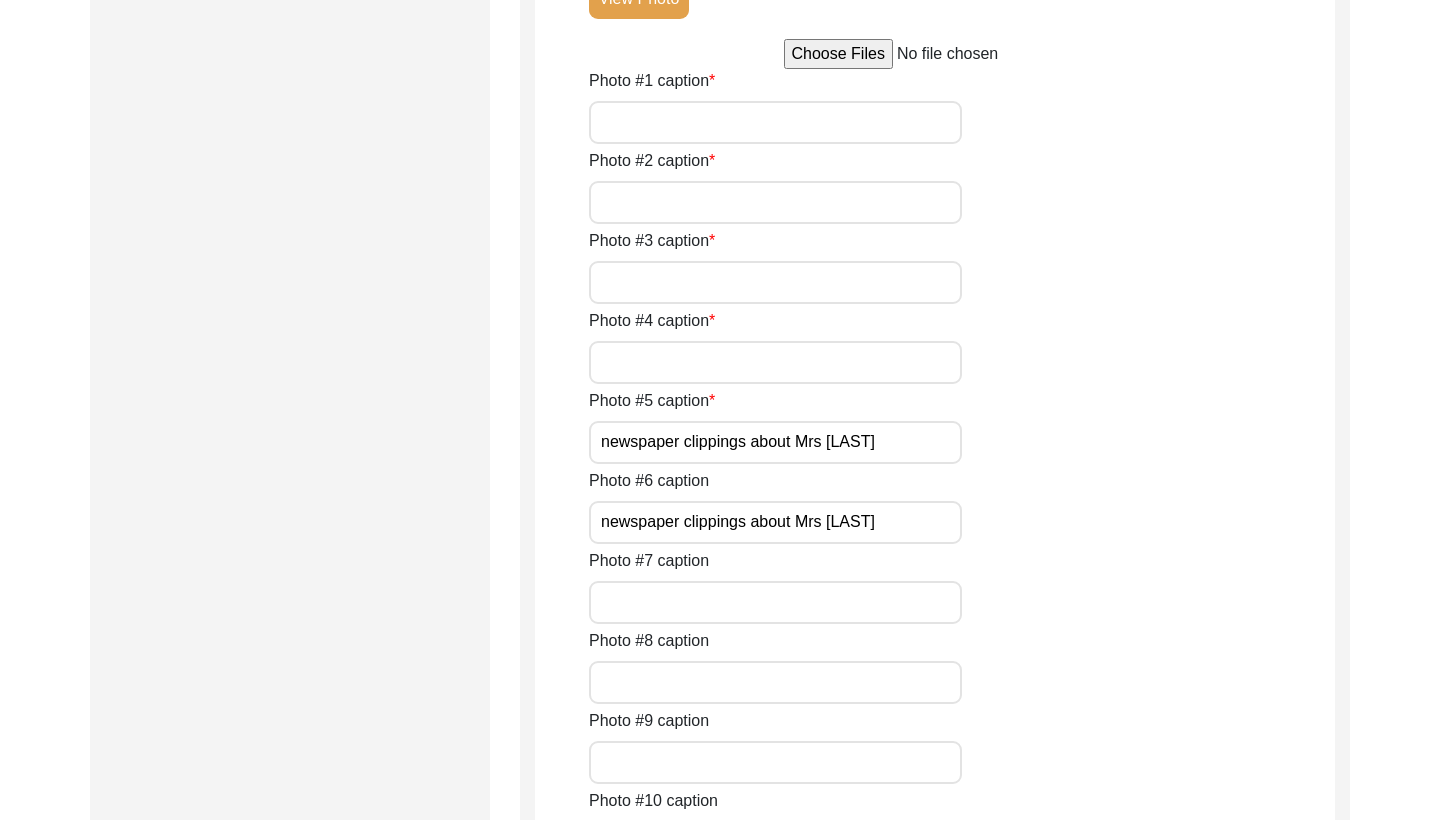 type on "newspaper clippings about Mrs [LAST]" 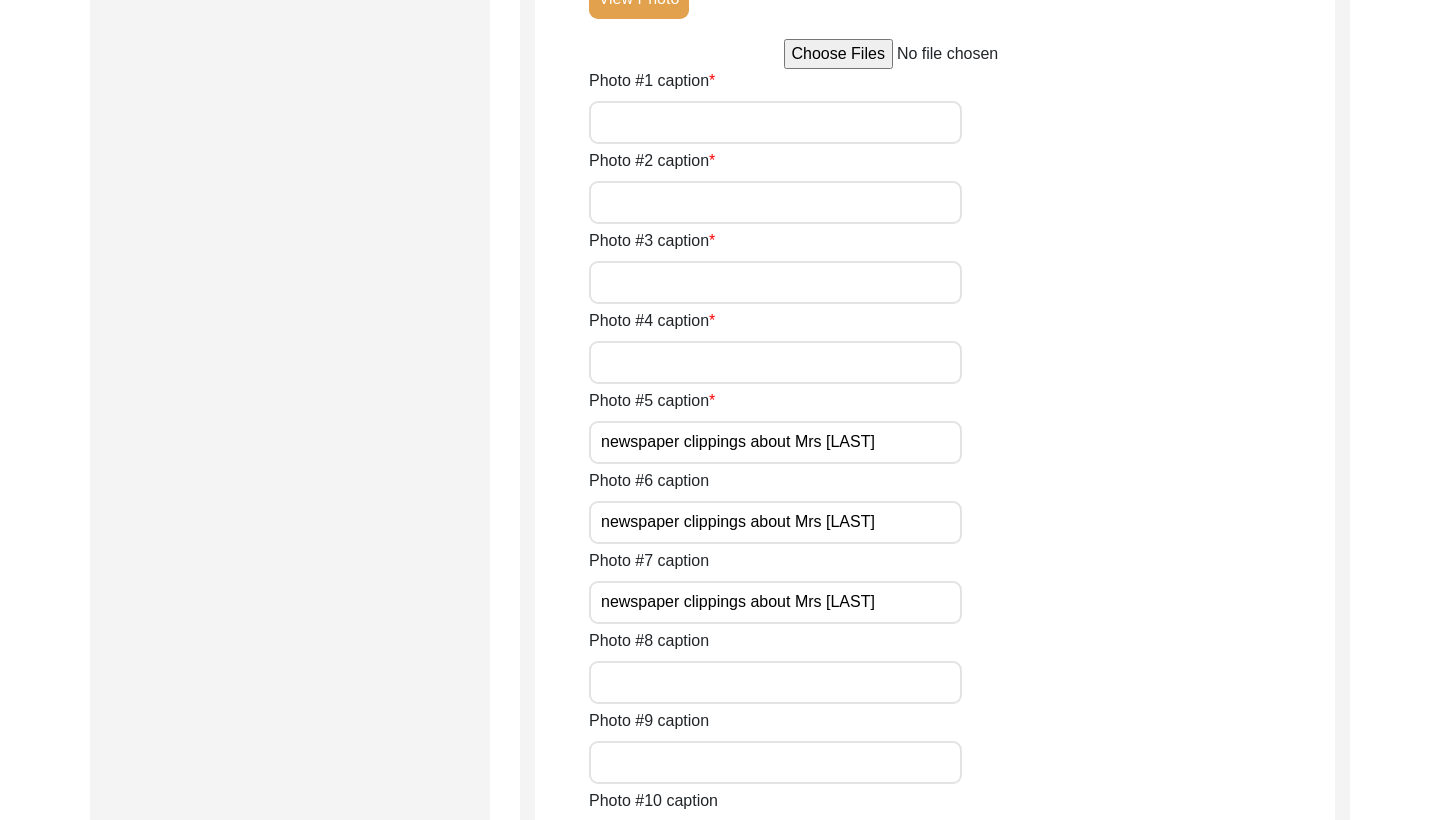 type on "newspaper clippings about Mrs [LAST]" 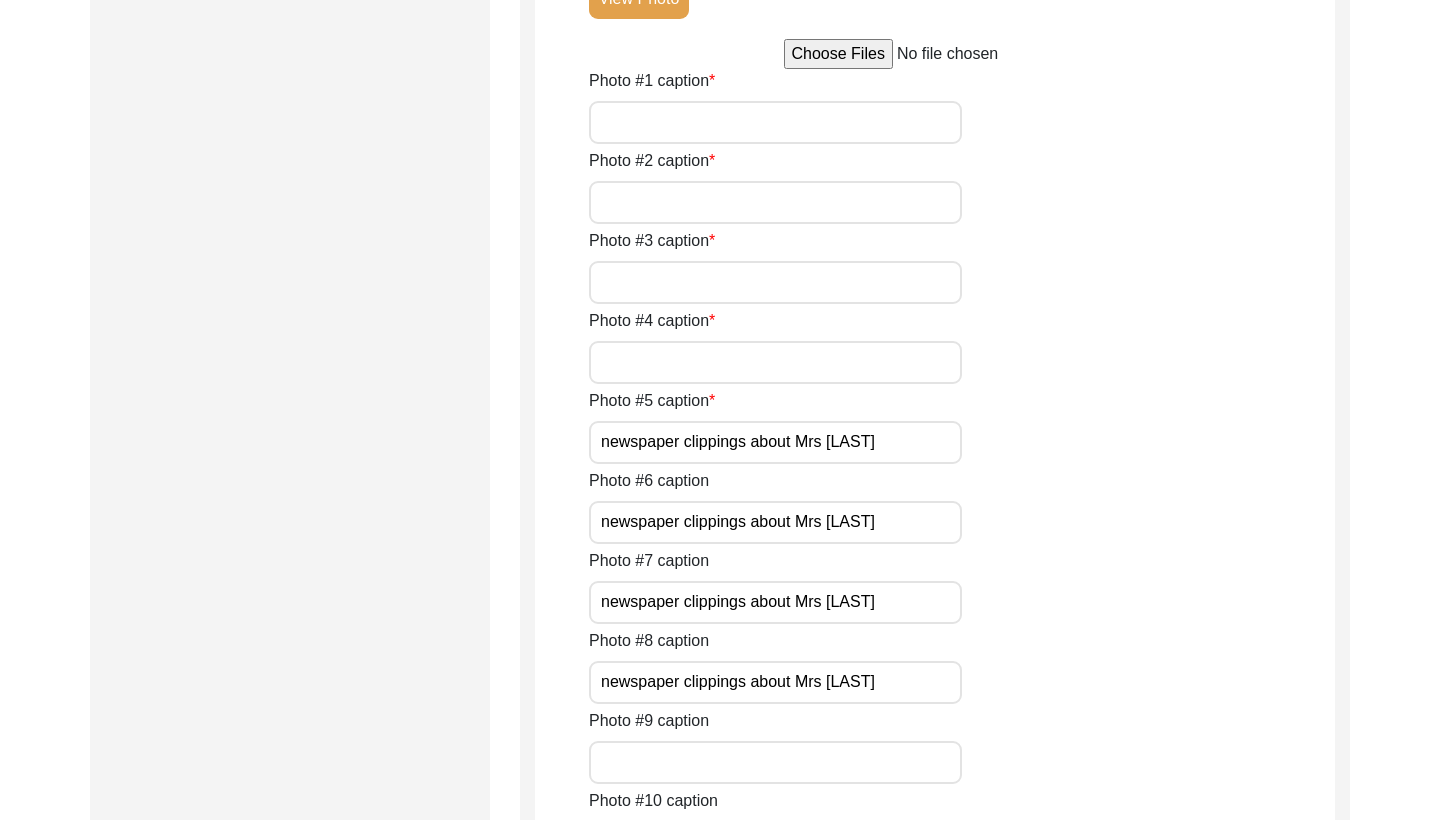 type on "newspaper clippings about Mrs [LAST]" 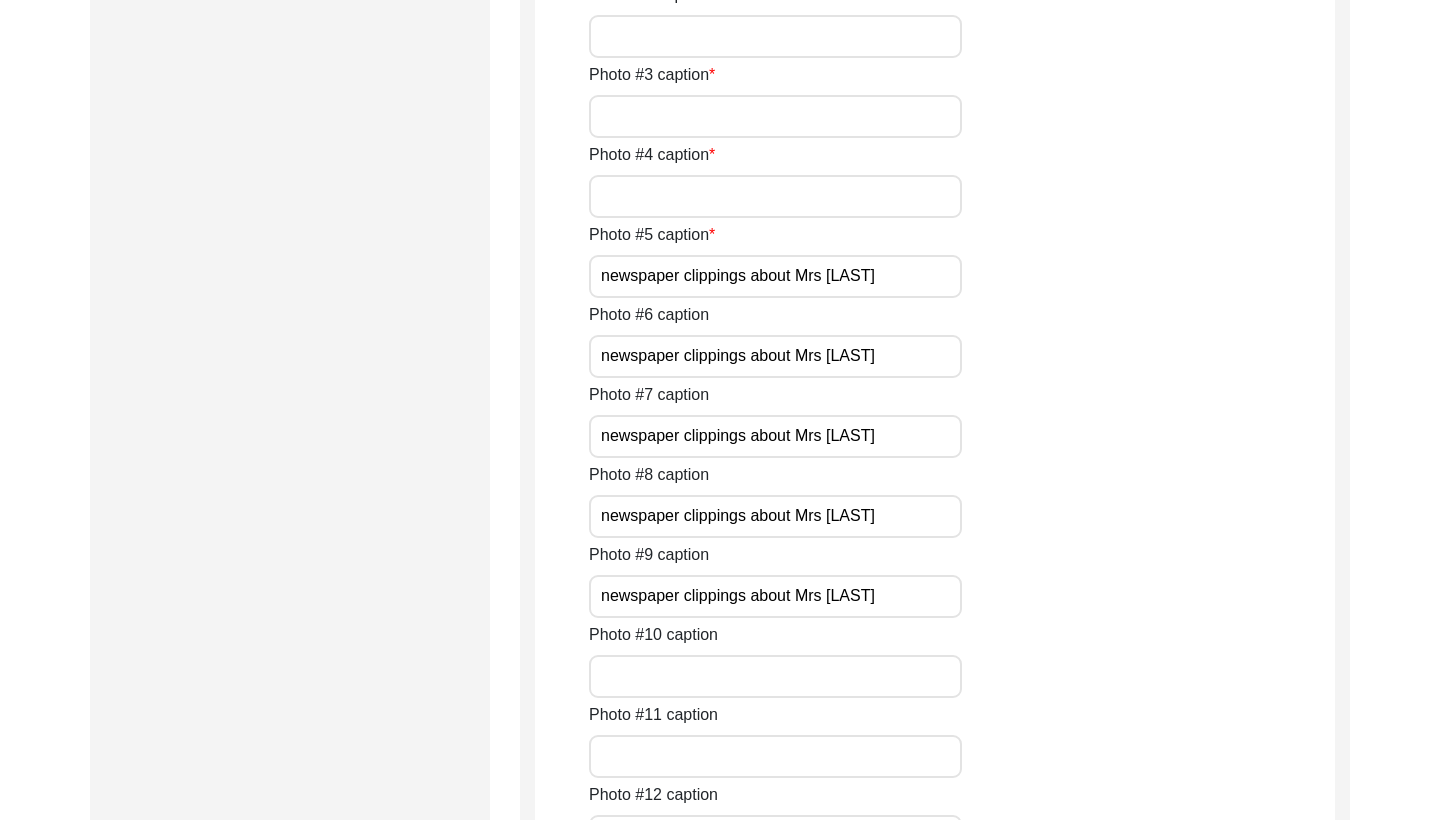 scroll, scrollTop: 1466, scrollLeft: 0, axis: vertical 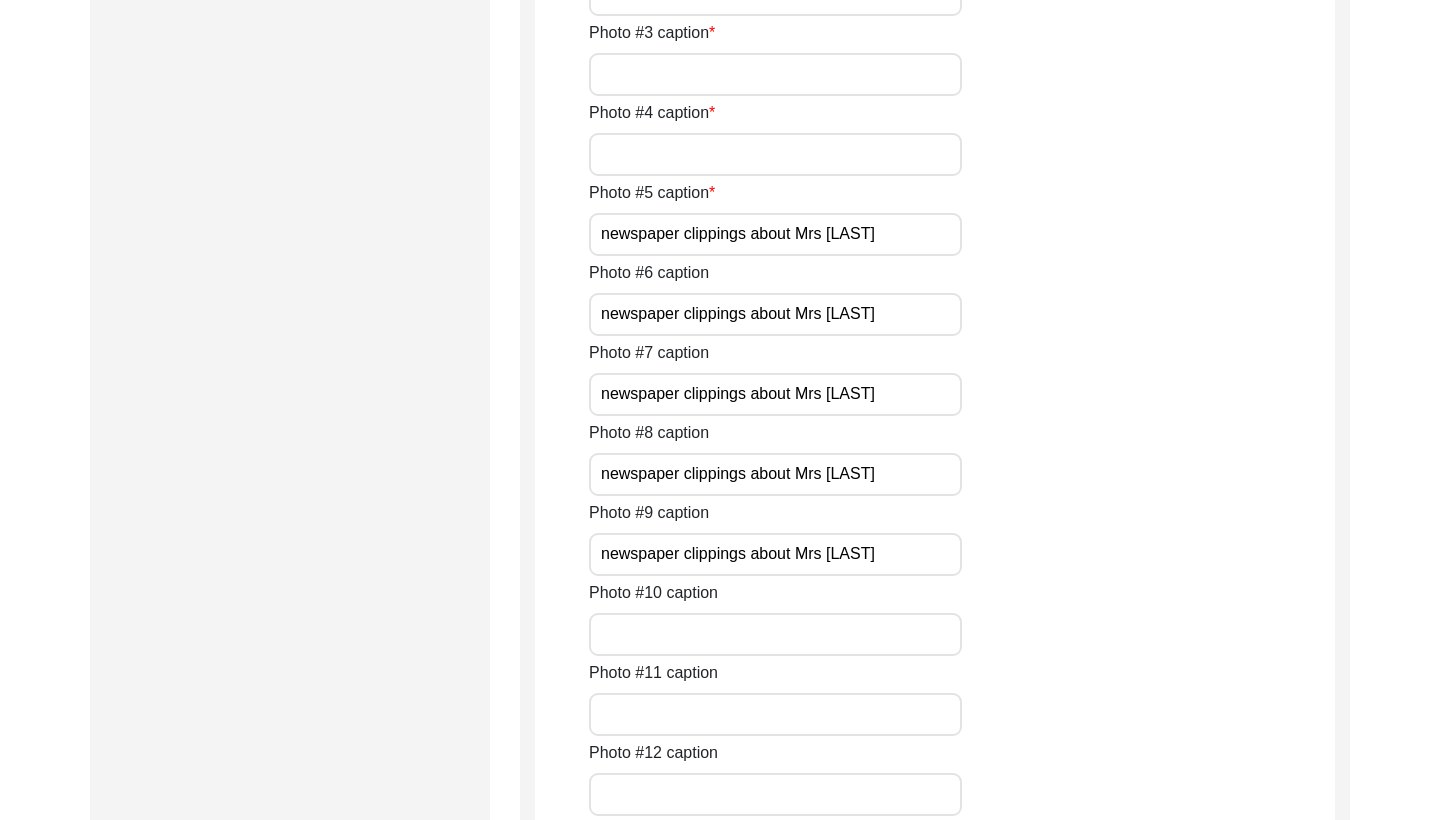 type on "newspaper clippings about Mrs [LAST]" 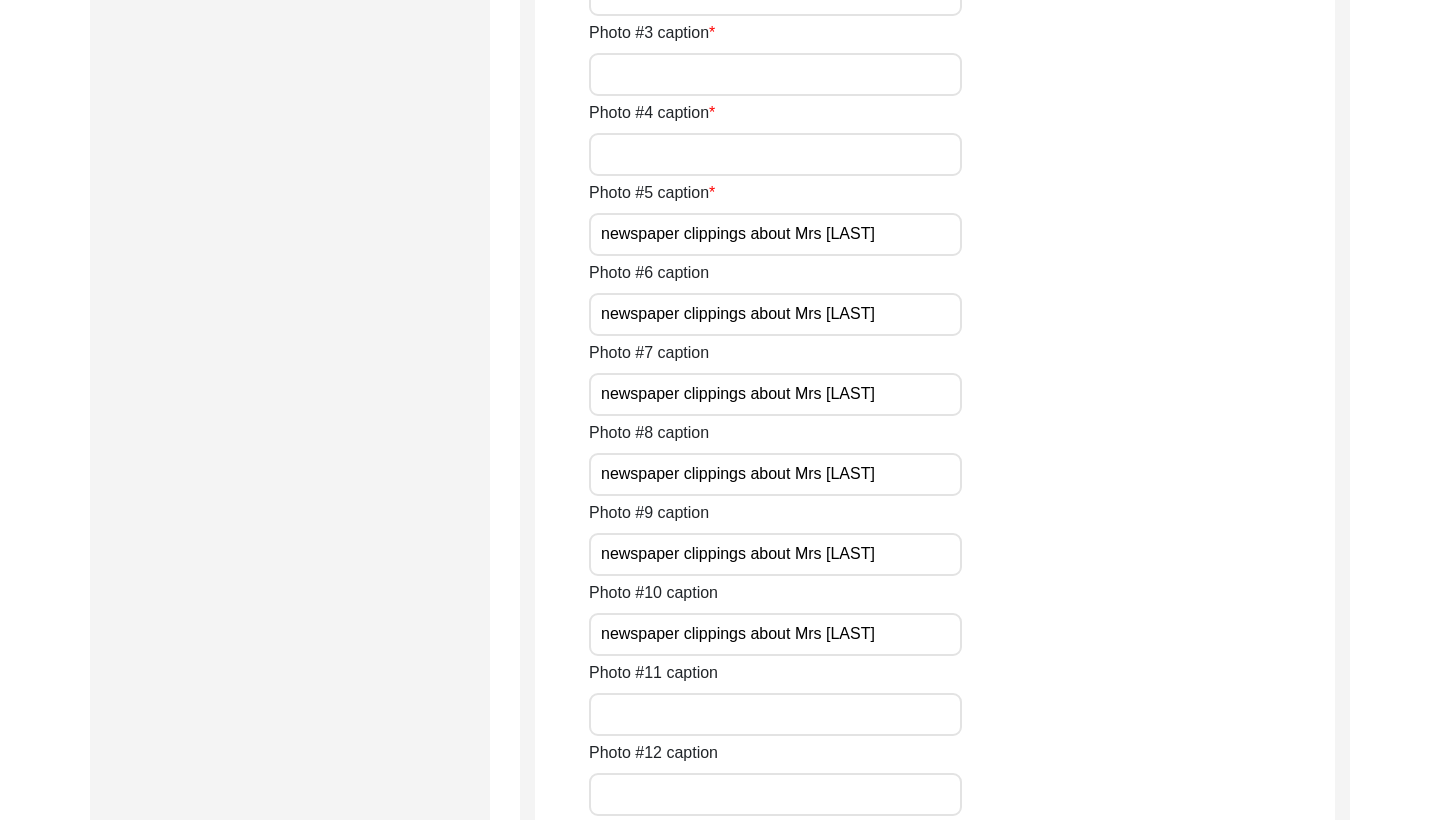 type on "newspaper clippings about Mrs [LAST]" 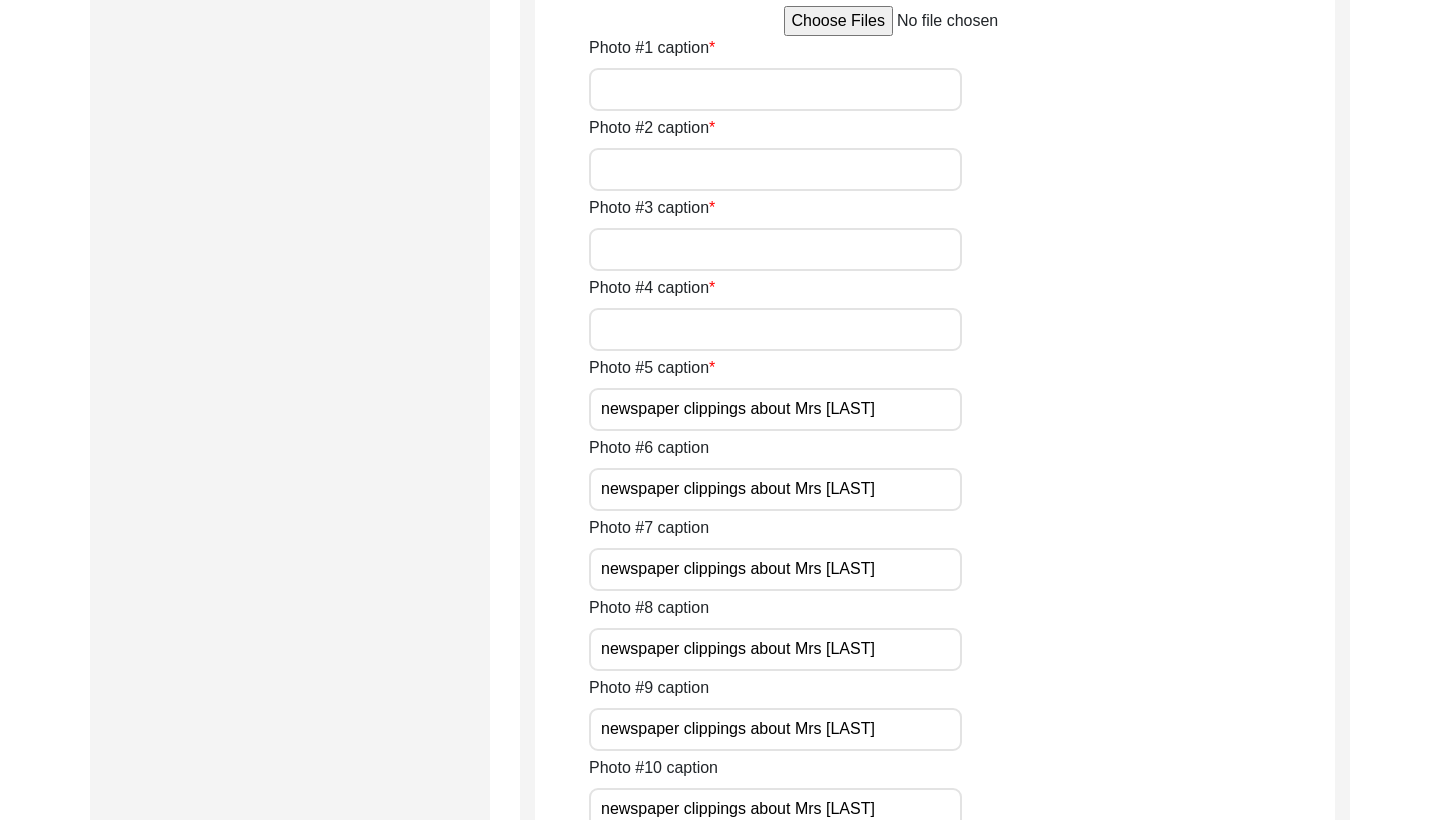 scroll, scrollTop: 704, scrollLeft: 0, axis: vertical 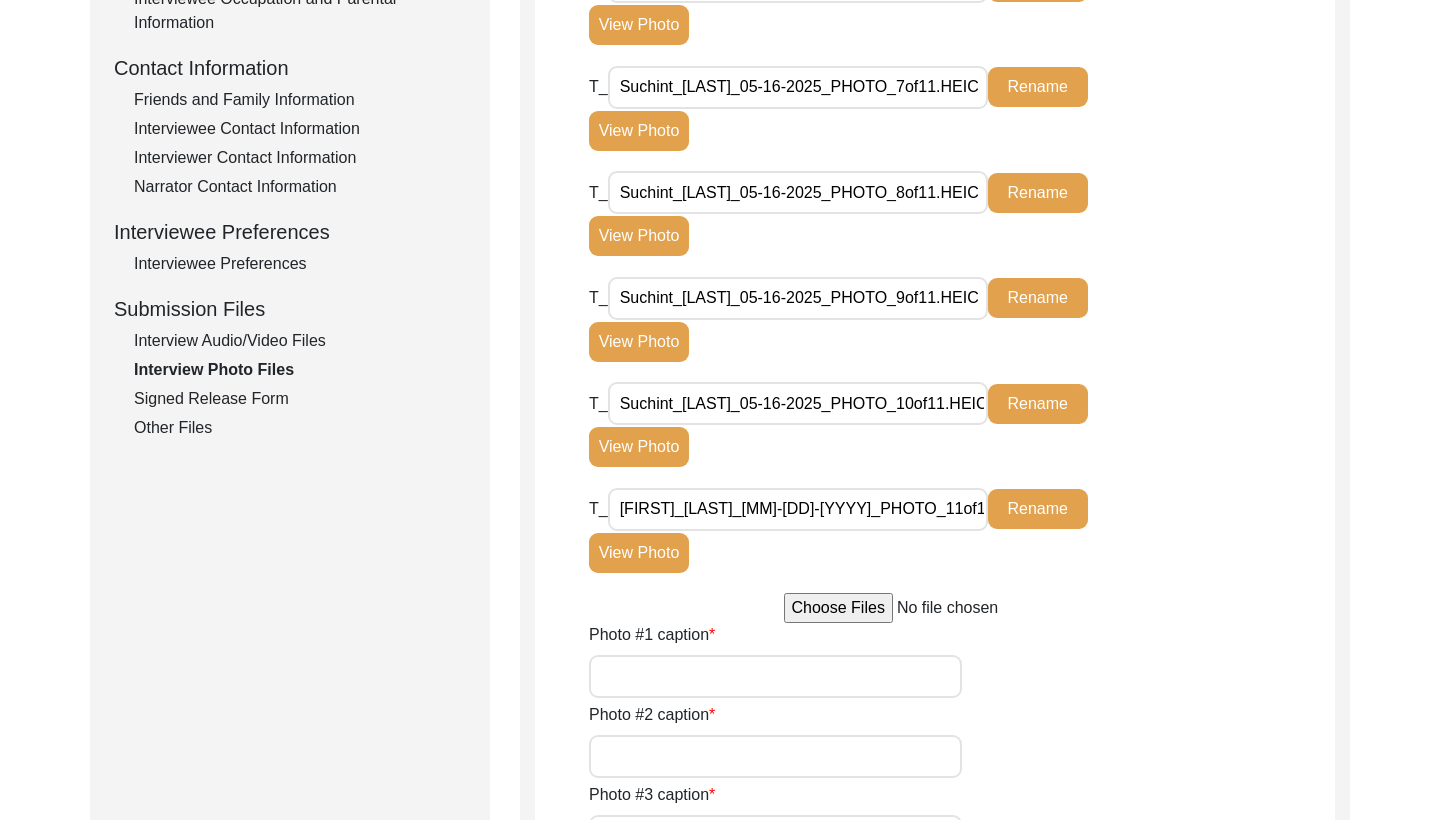 type on "newspaper clippings about Mrs [LAST]" 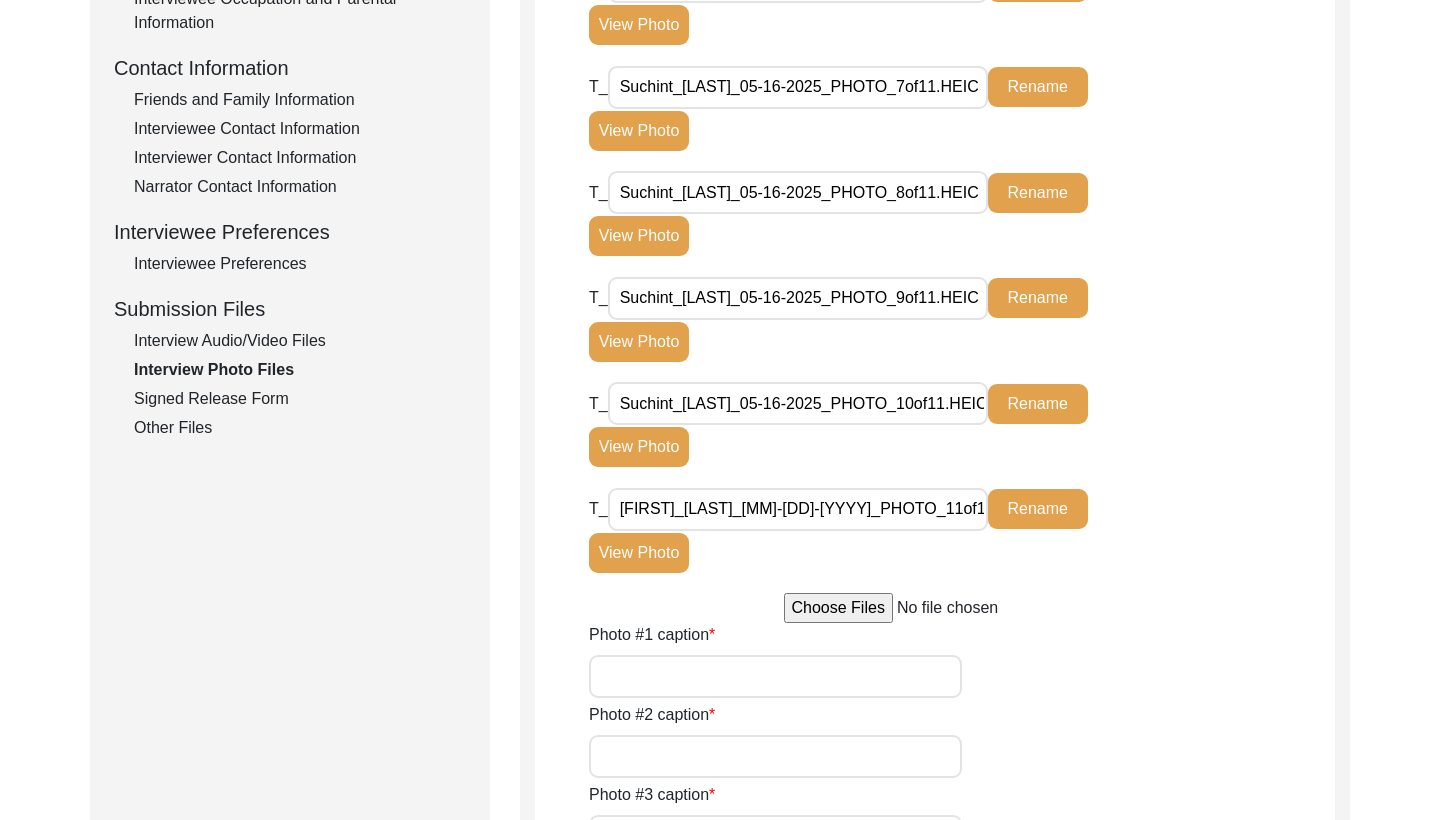click on "Photo #1 caption" at bounding box center (775, 676) 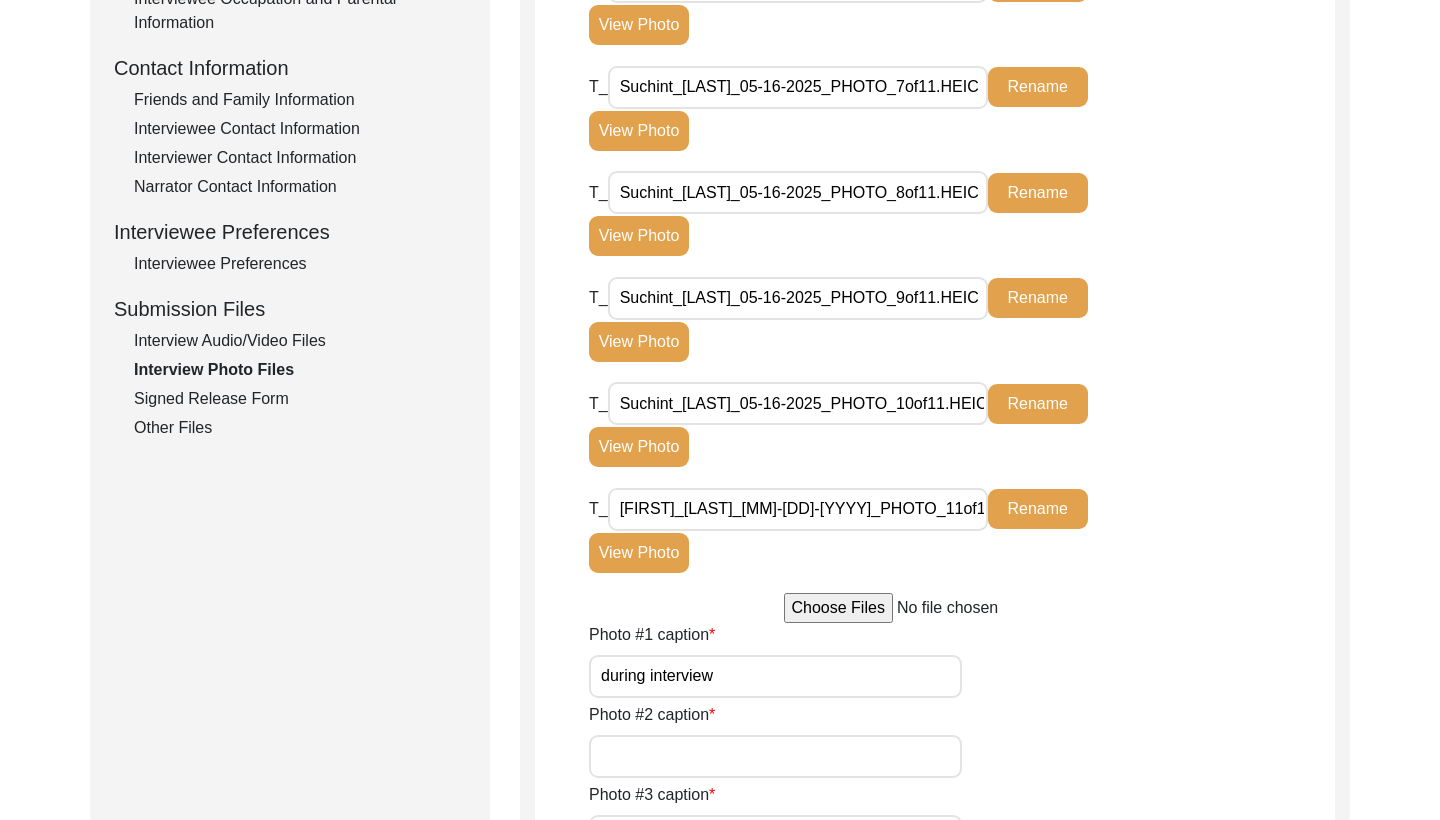 drag, startPoint x: 716, startPoint y: 670, endPoint x: 459, endPoint y: 670, distance: 257 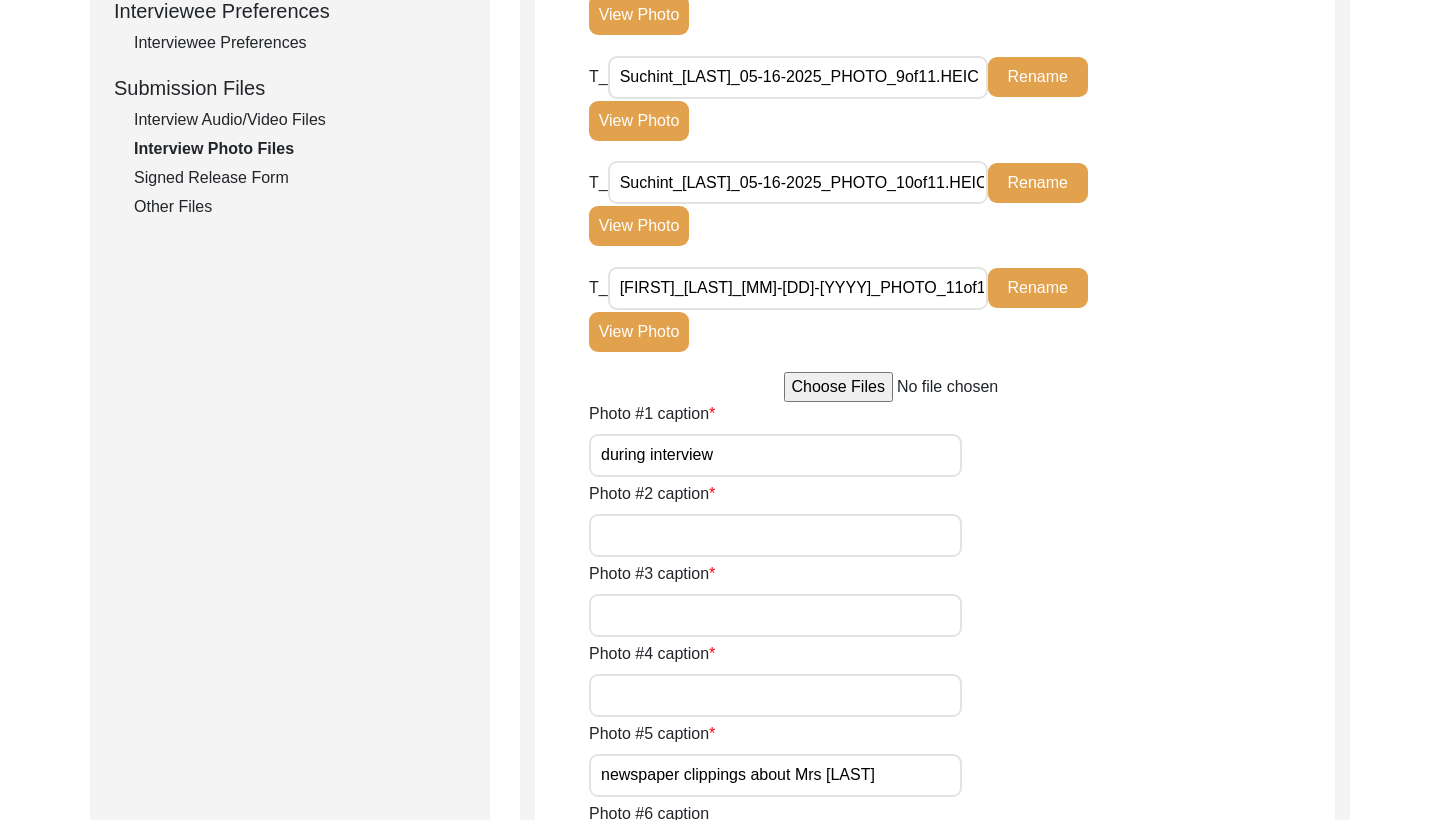 scroll, scrollTop: 970, scrollLeft: 0, axis: vertical 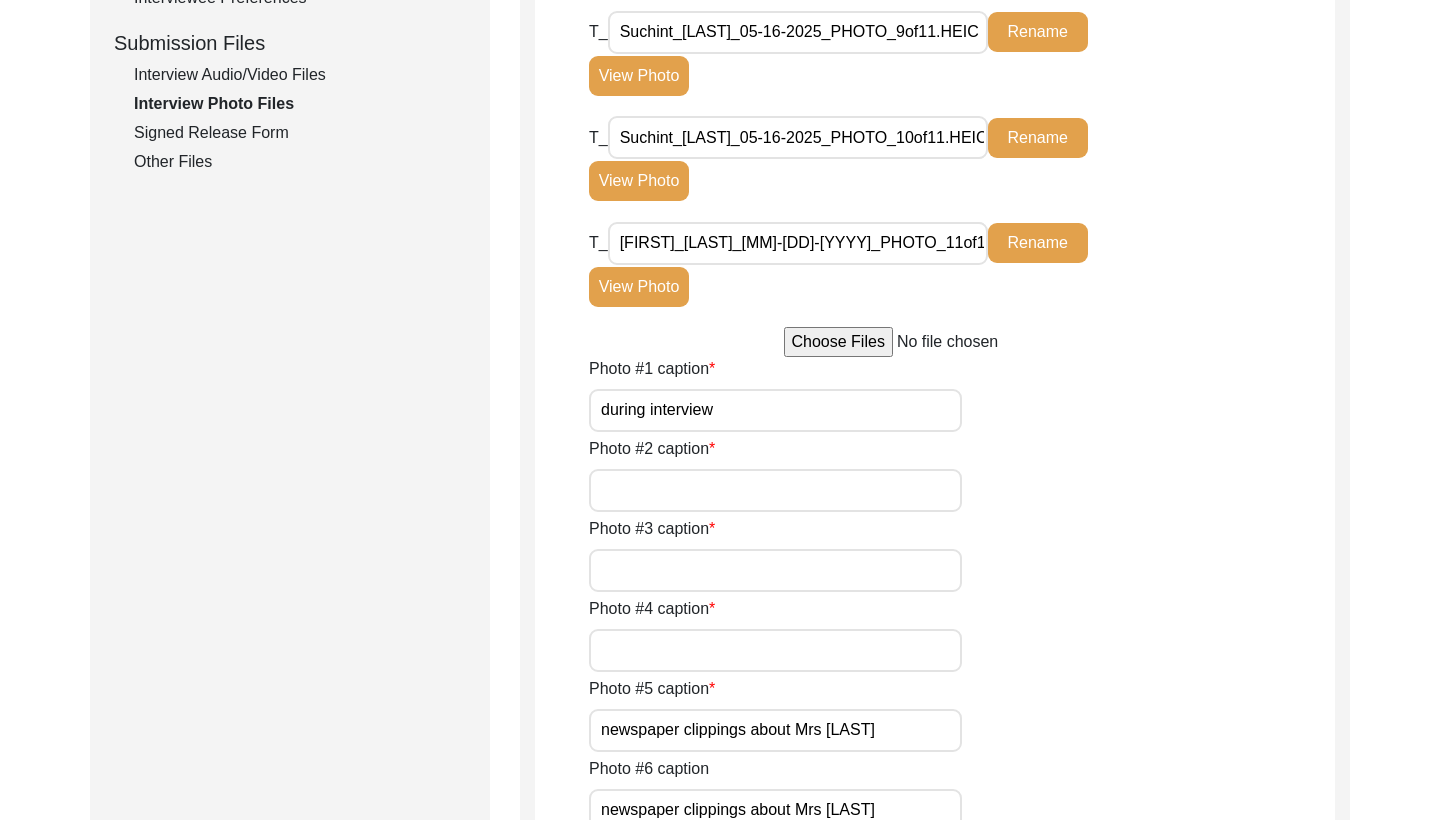 type on "during interview" 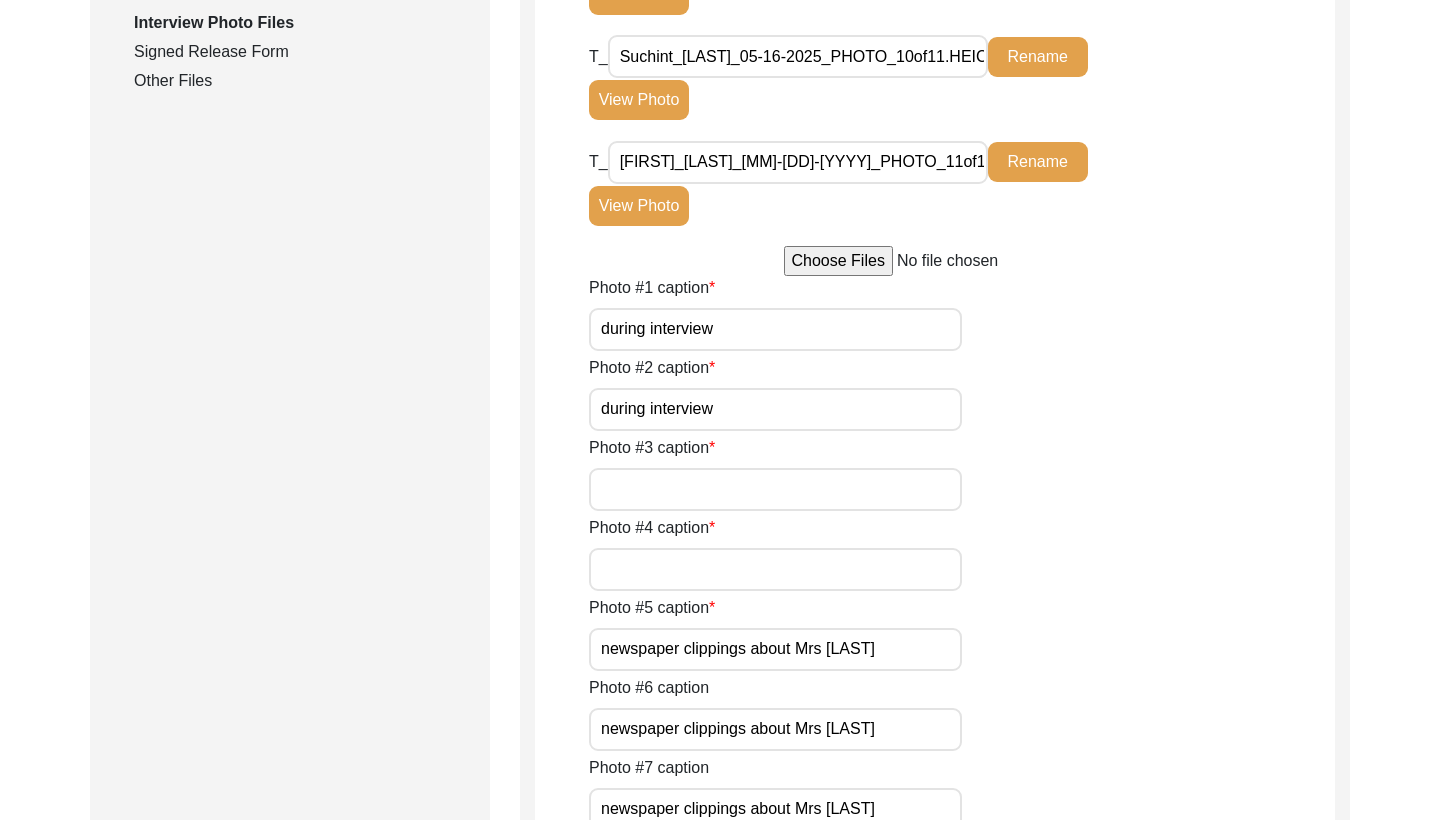 scroll, scrollTop: 1062, scrollLeft: 0, axis: vertical 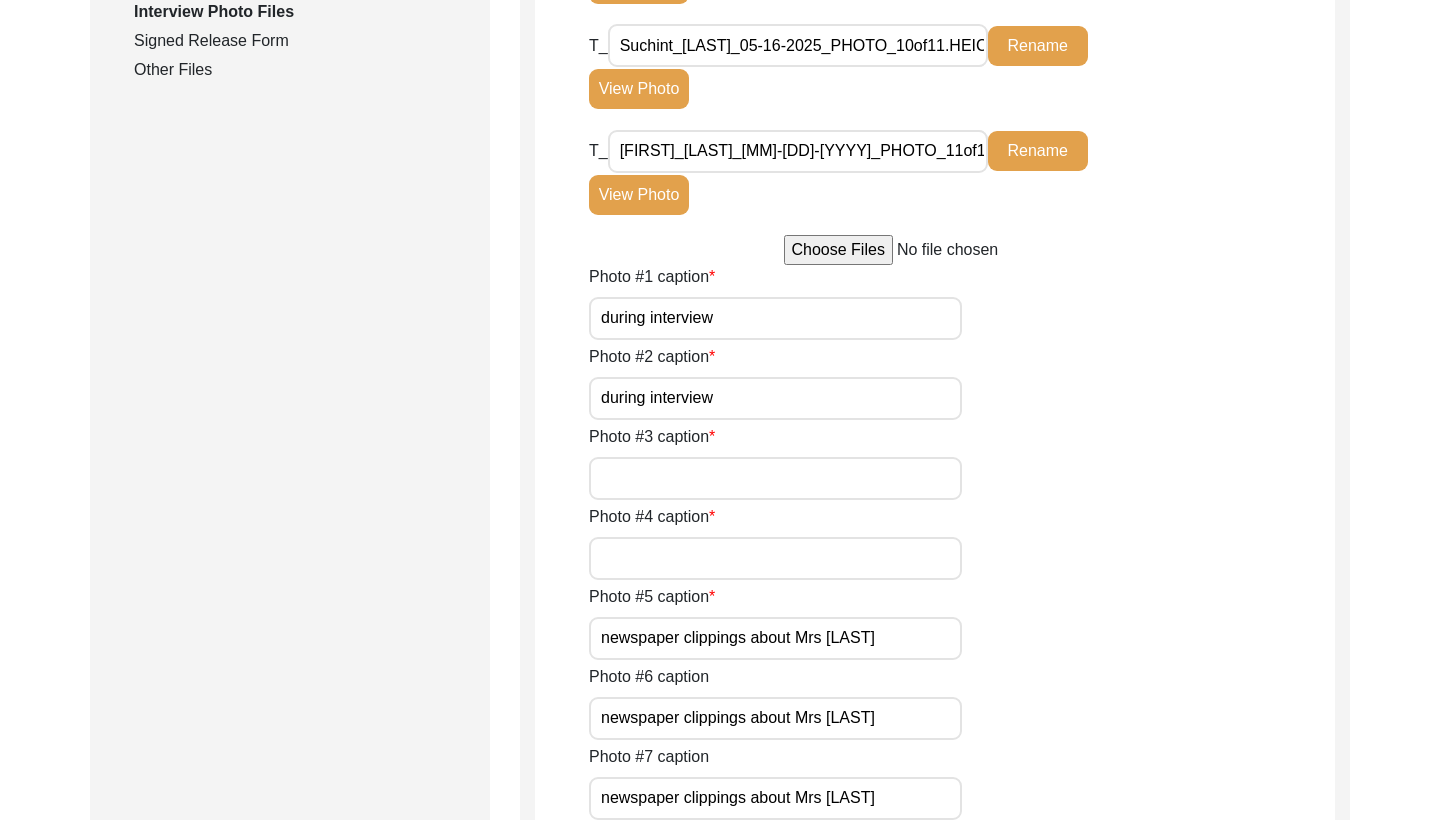 type on "during interview" 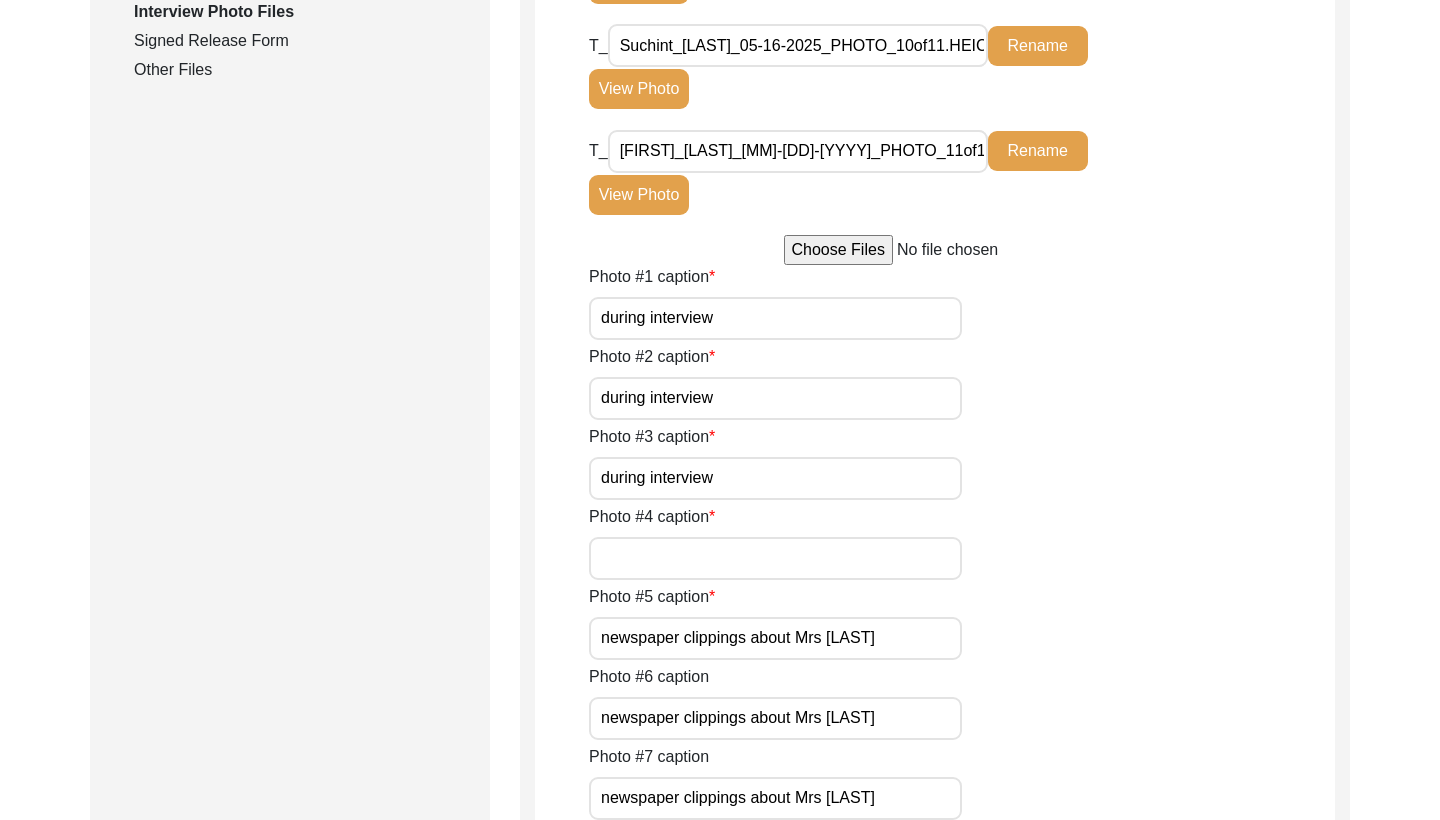 type on "during interview" 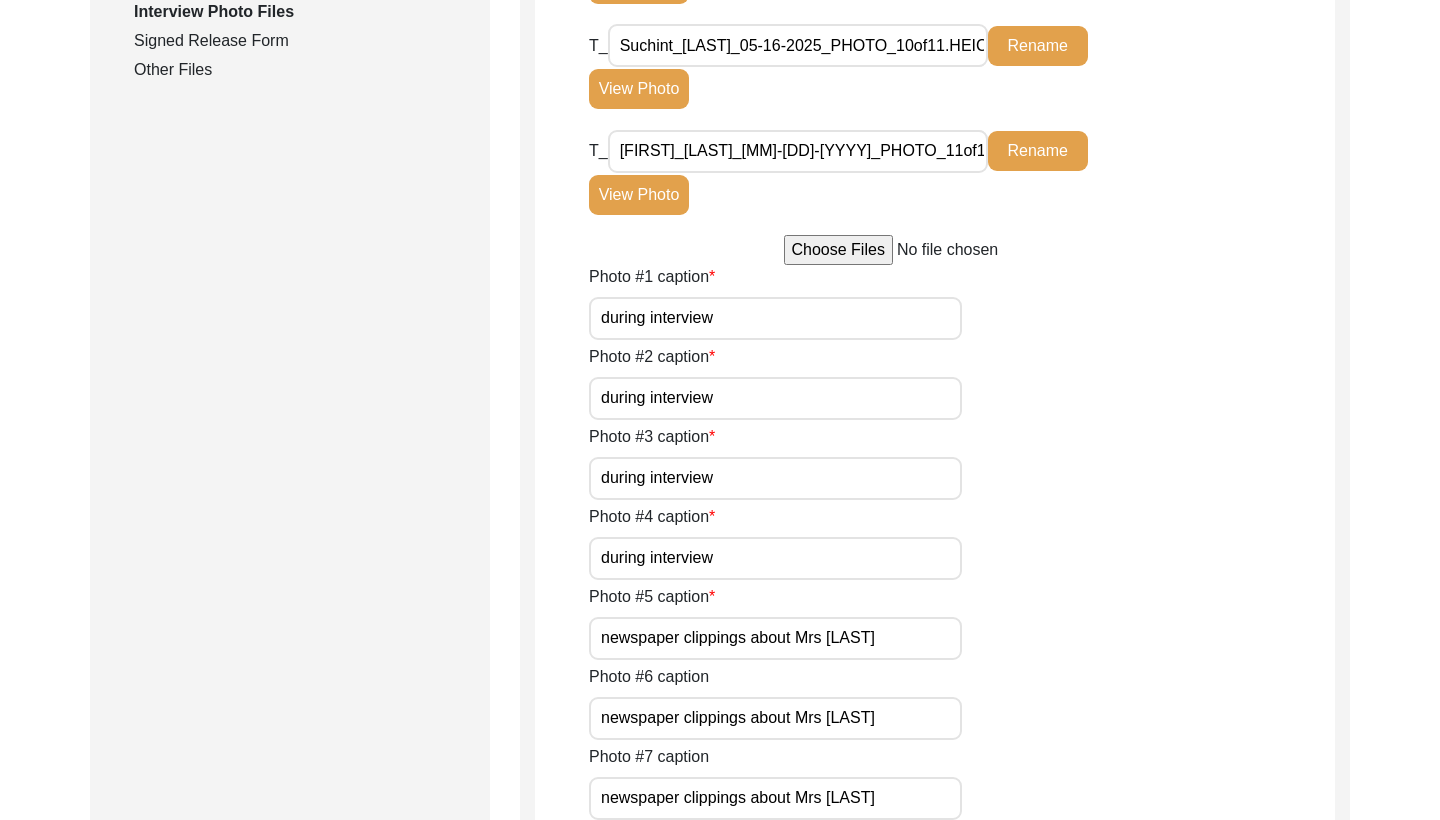 type on "during interview" 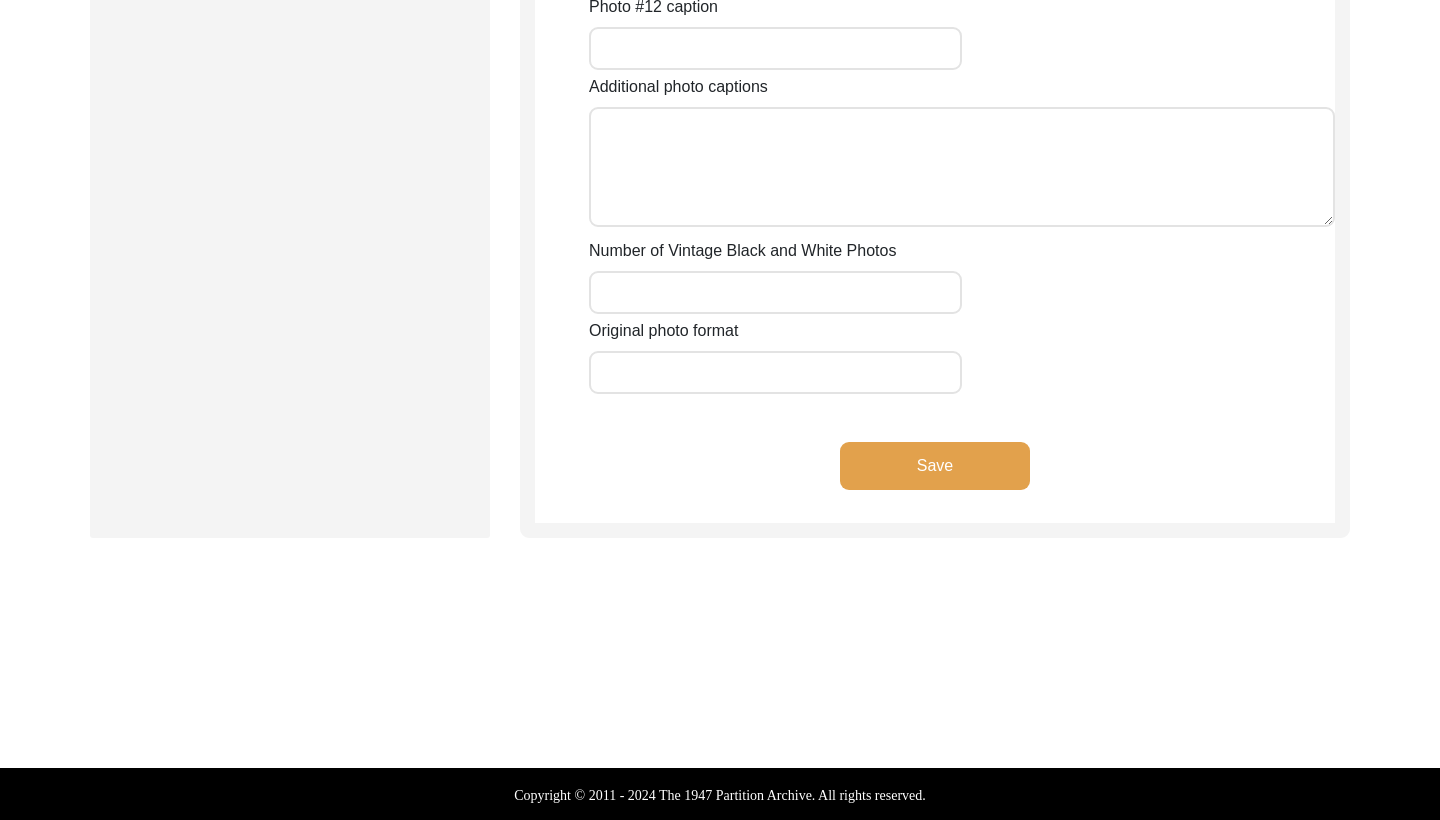 click on "Save" at bounding box center (935, 466) 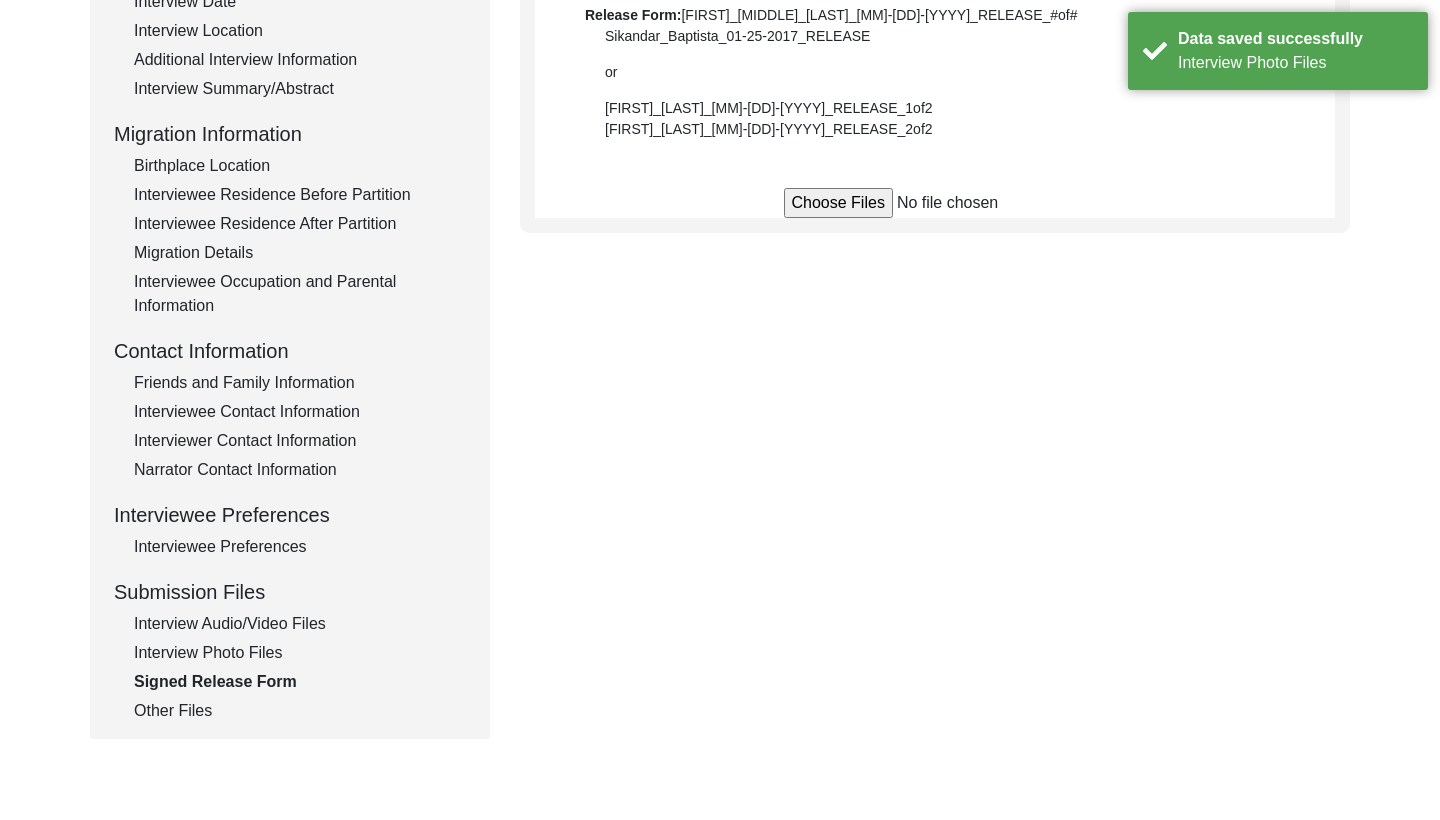 scroll, scrollTop: 454, scrollLeft: 0, axis: vertical 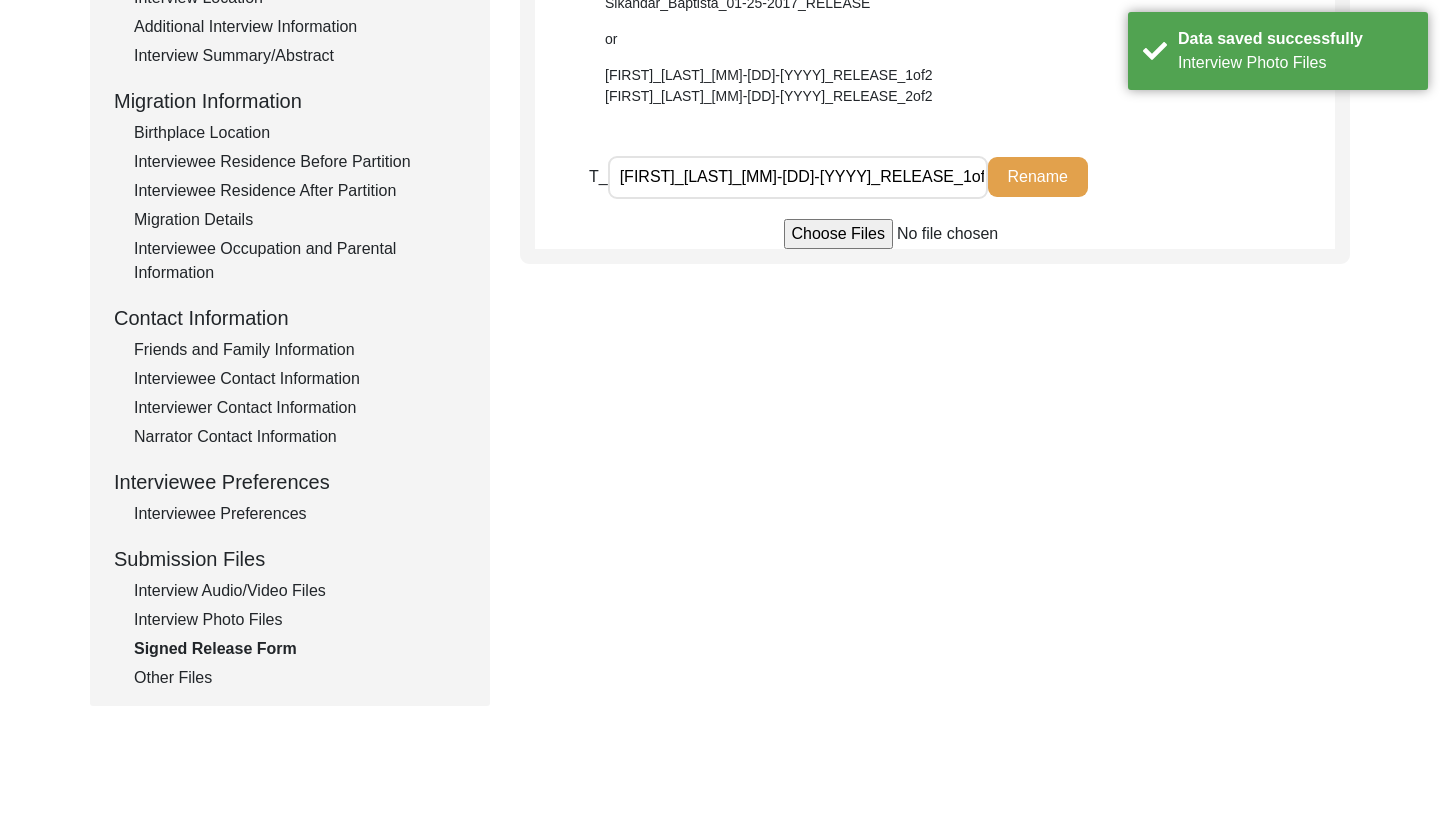 click on "Interview Photo Files" at bounding box center (300, 620) 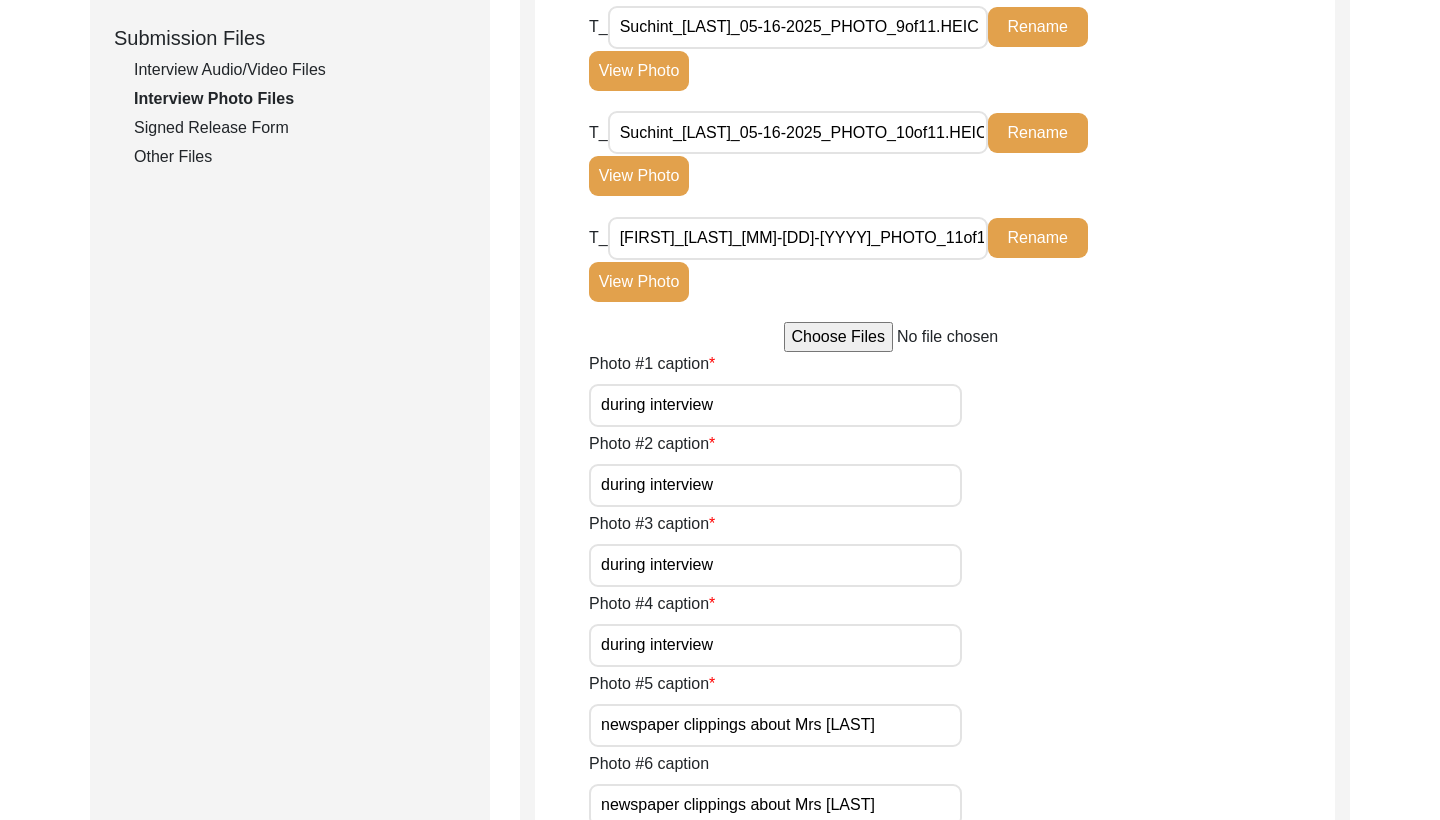 scroll, scrollTop: 971, scrollLeft: 0, axis: vertical 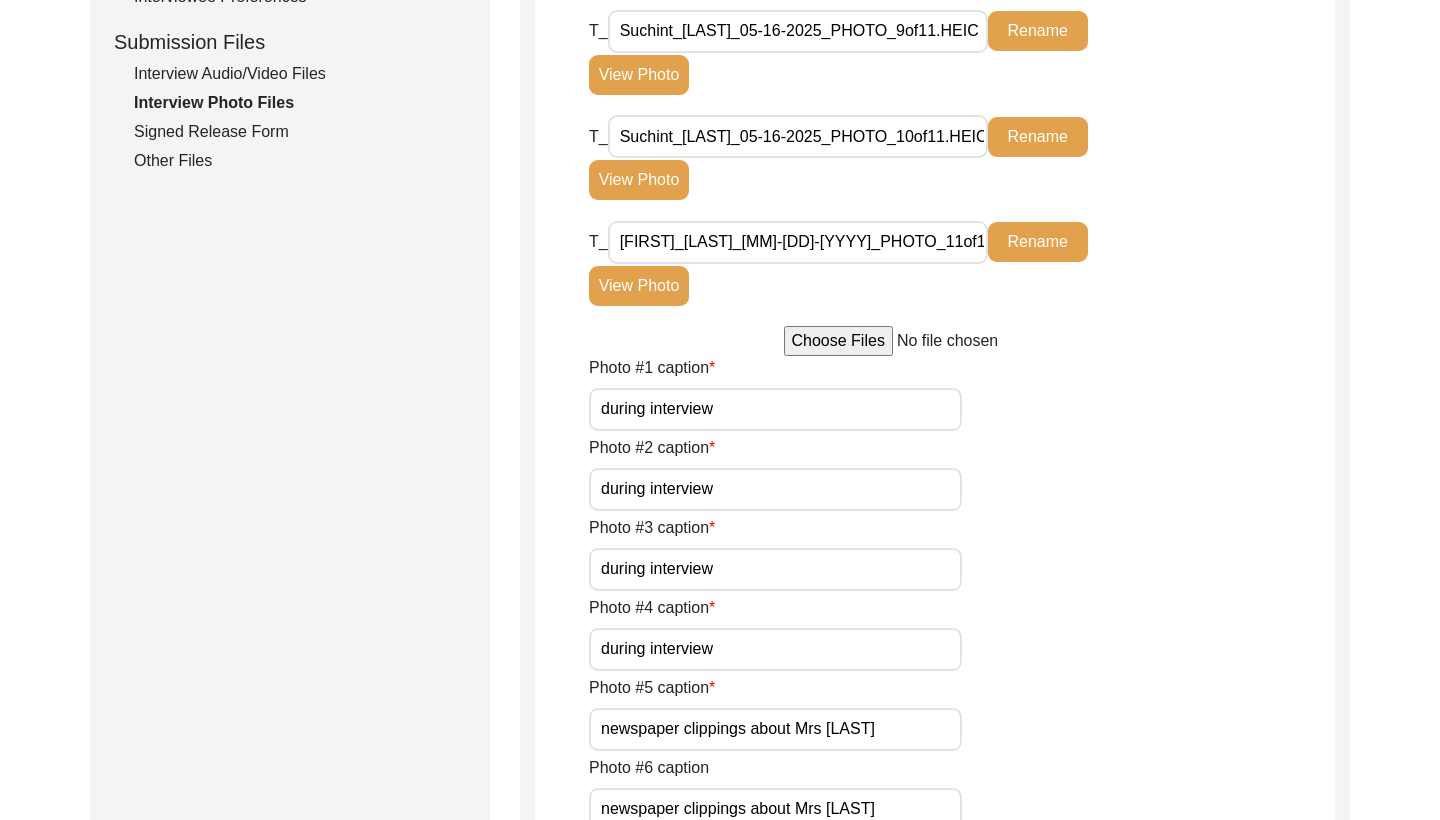 click at bounding box center (935, 341) 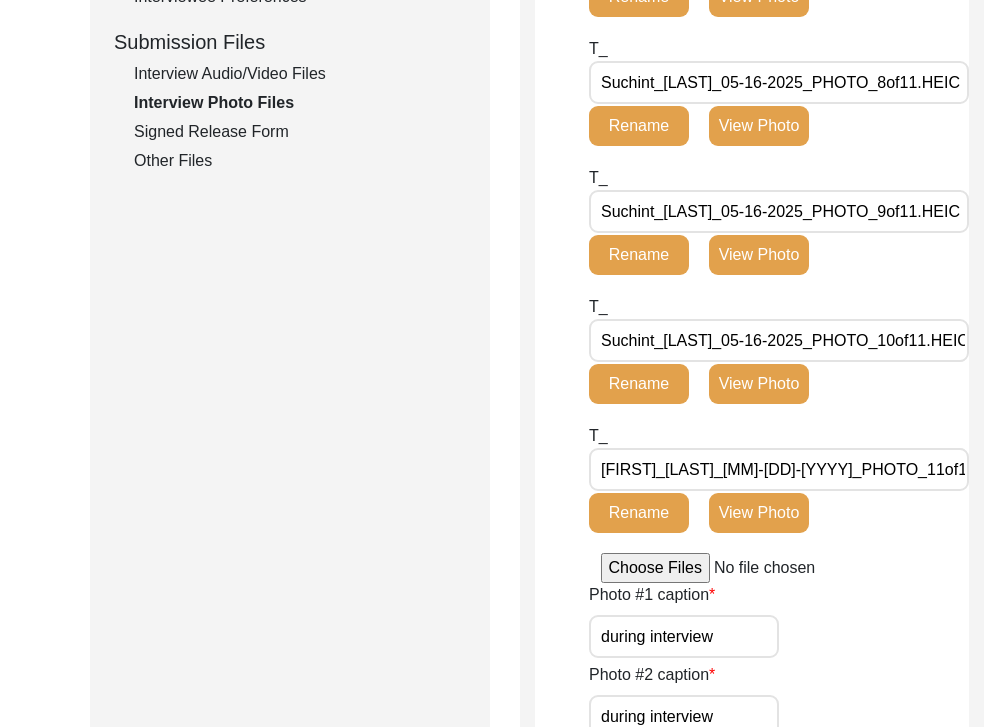 click at bounding box center [752, 568] 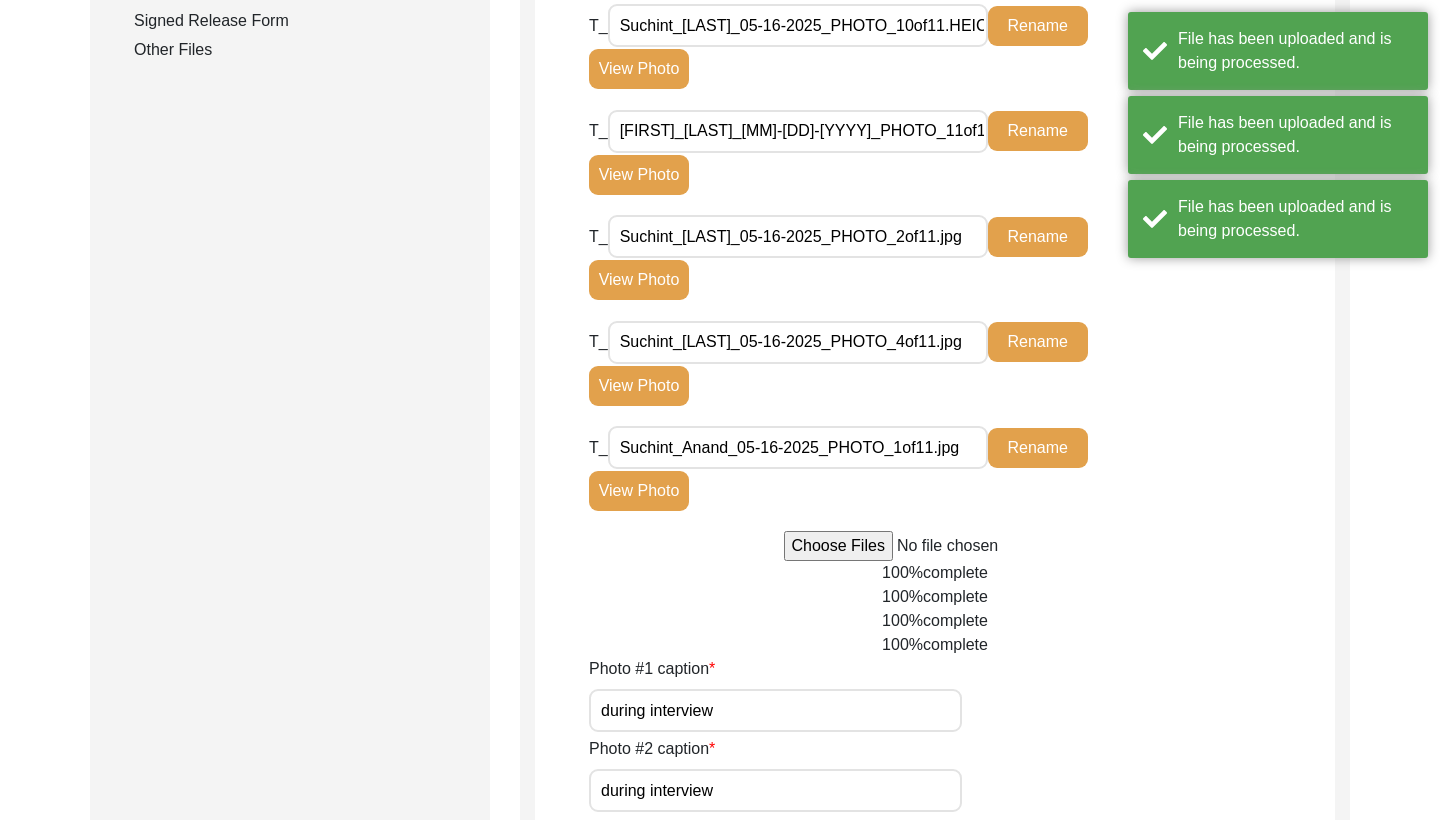 scroll, scrollTop: 1099, scrollLeft: 0, axis: vertical 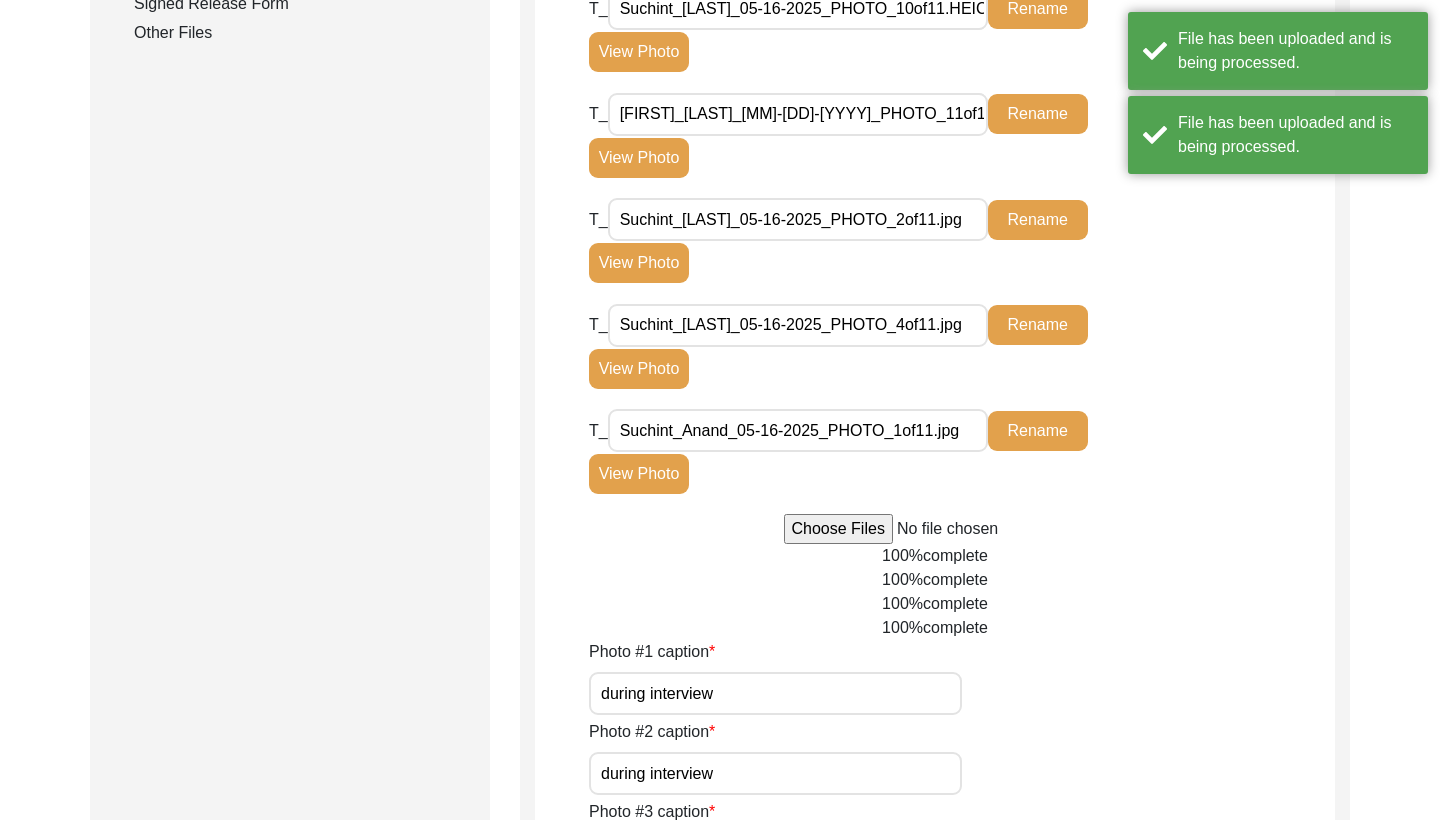 click on "T_ Suchint_[LAST]_05-16-2025_PHOTO_1of11.jpg Rename View Photo" at bounding box center [962, 462] 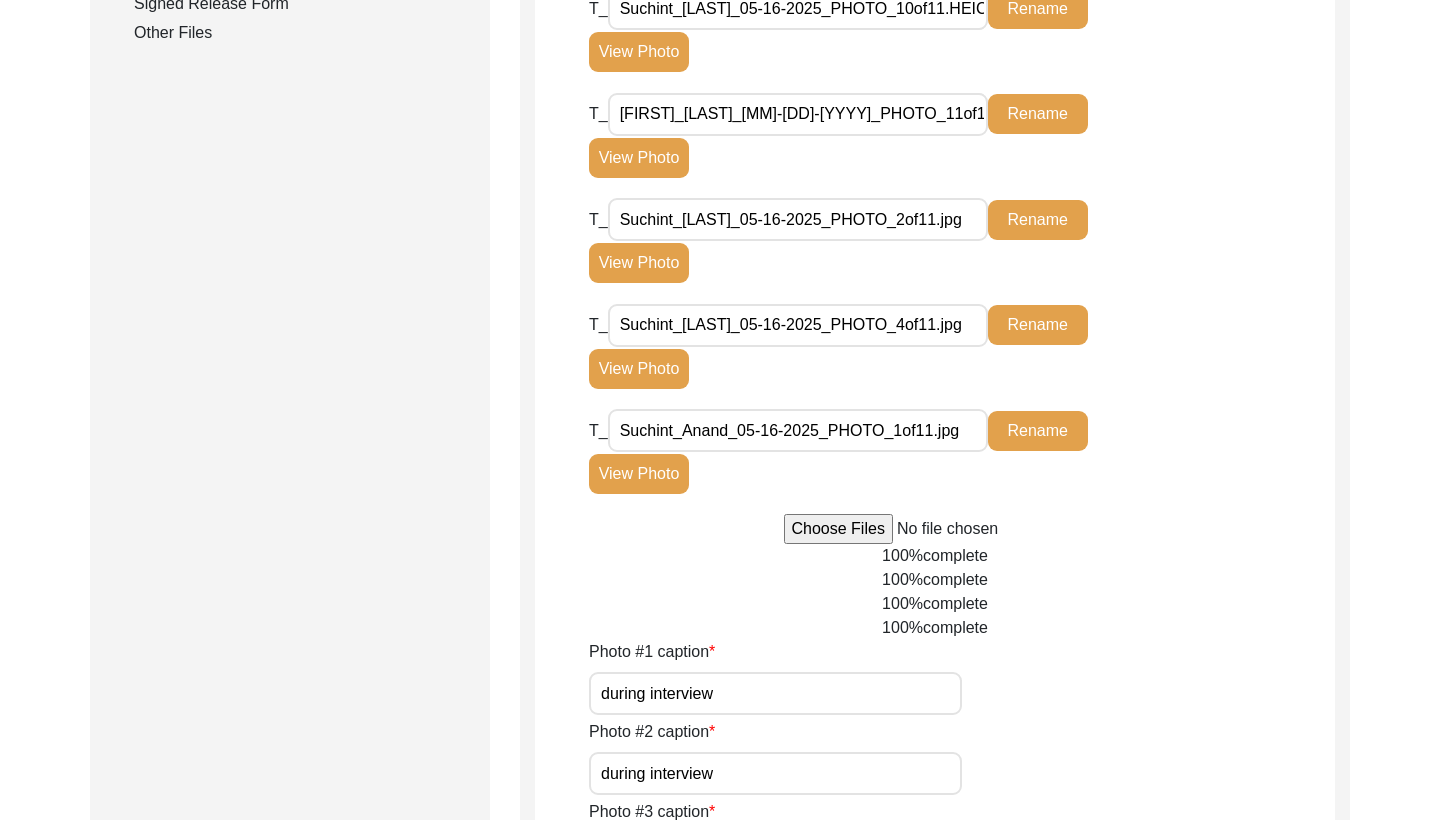 click at bounding box center (935, 529) 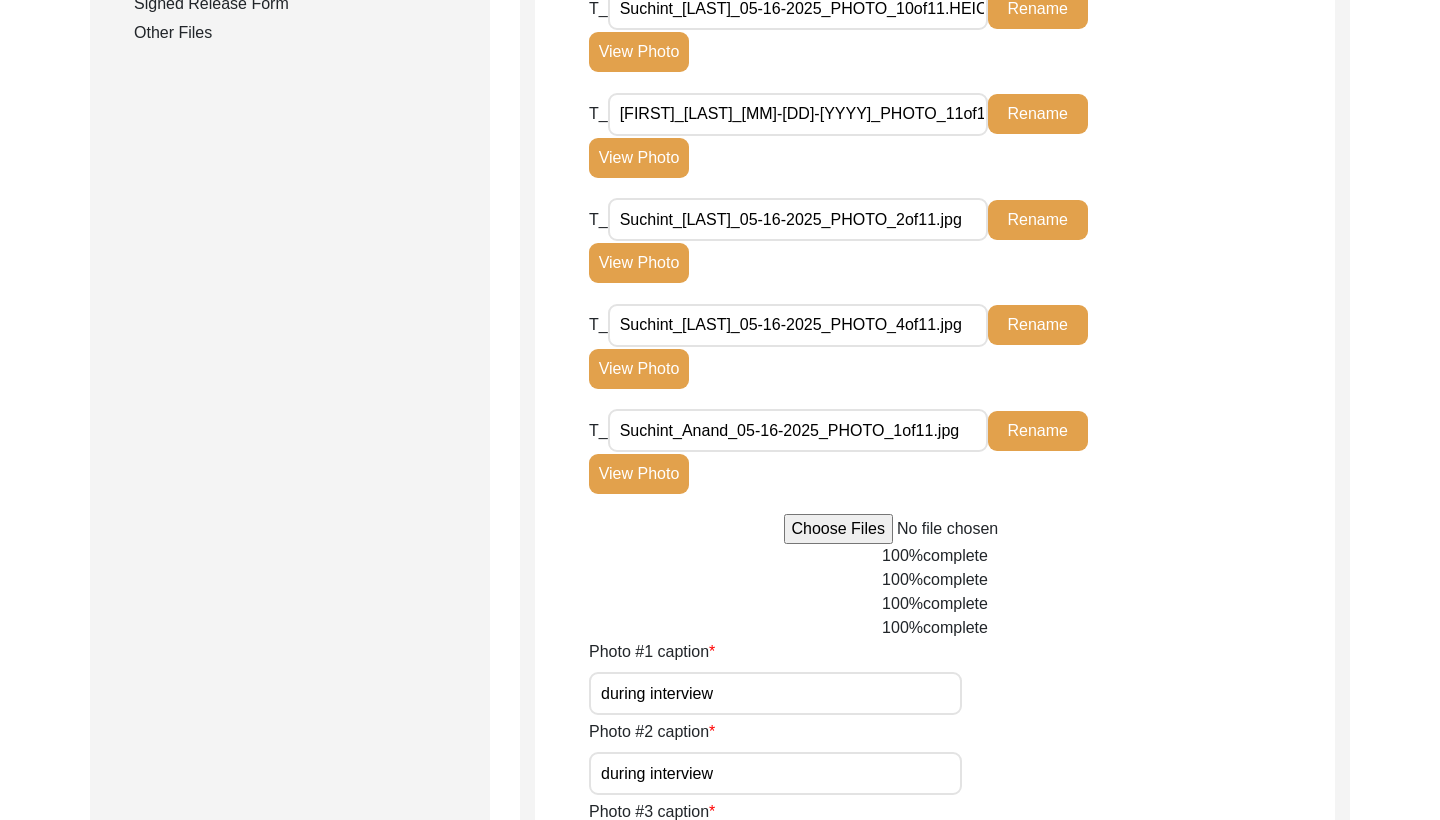 type on "C:\fakepath\[FIRST]_[LAST]_[MM]-[DD]-[YYYY]_PHOTO_3of11.jpg" 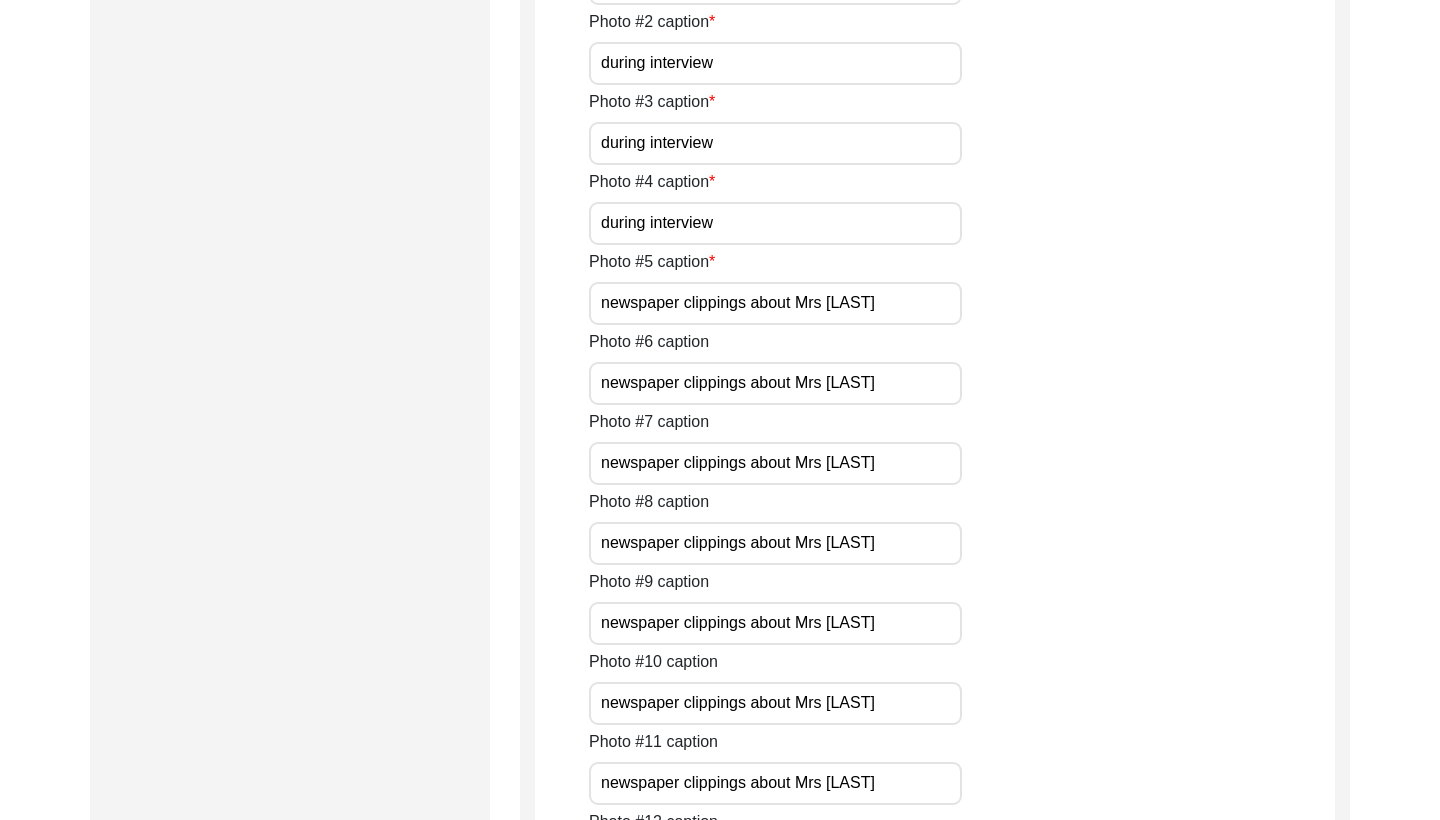 scroll, scrollTop: 2440, scrollLeft: 0, axis: vertical 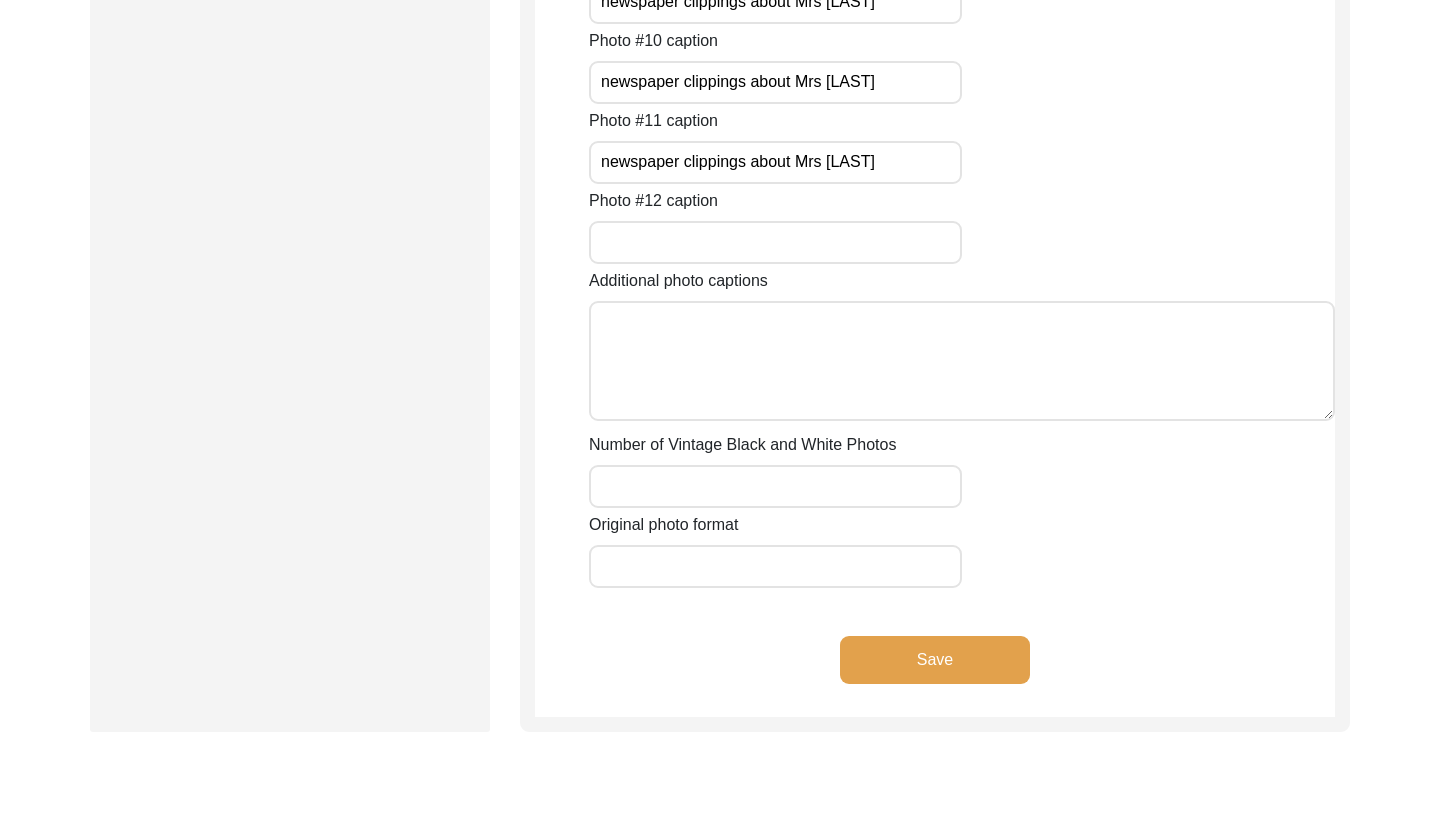 click on "Save" at bounding box center (935, 660) 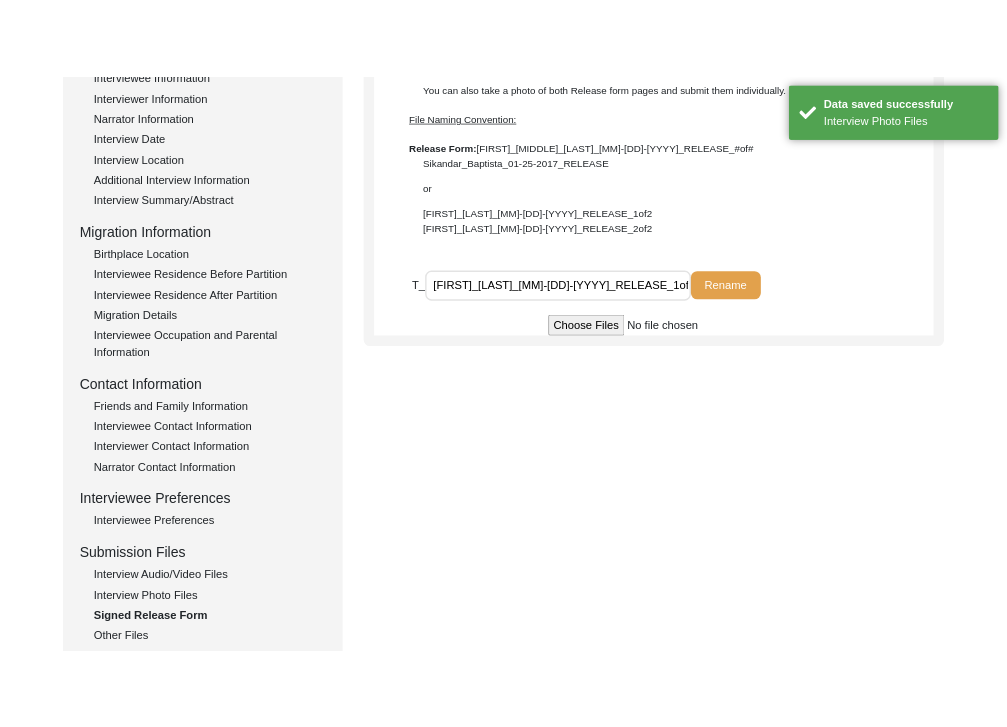 scroll, scrollTop: 369, scrollLeft: 0, axis: vertical 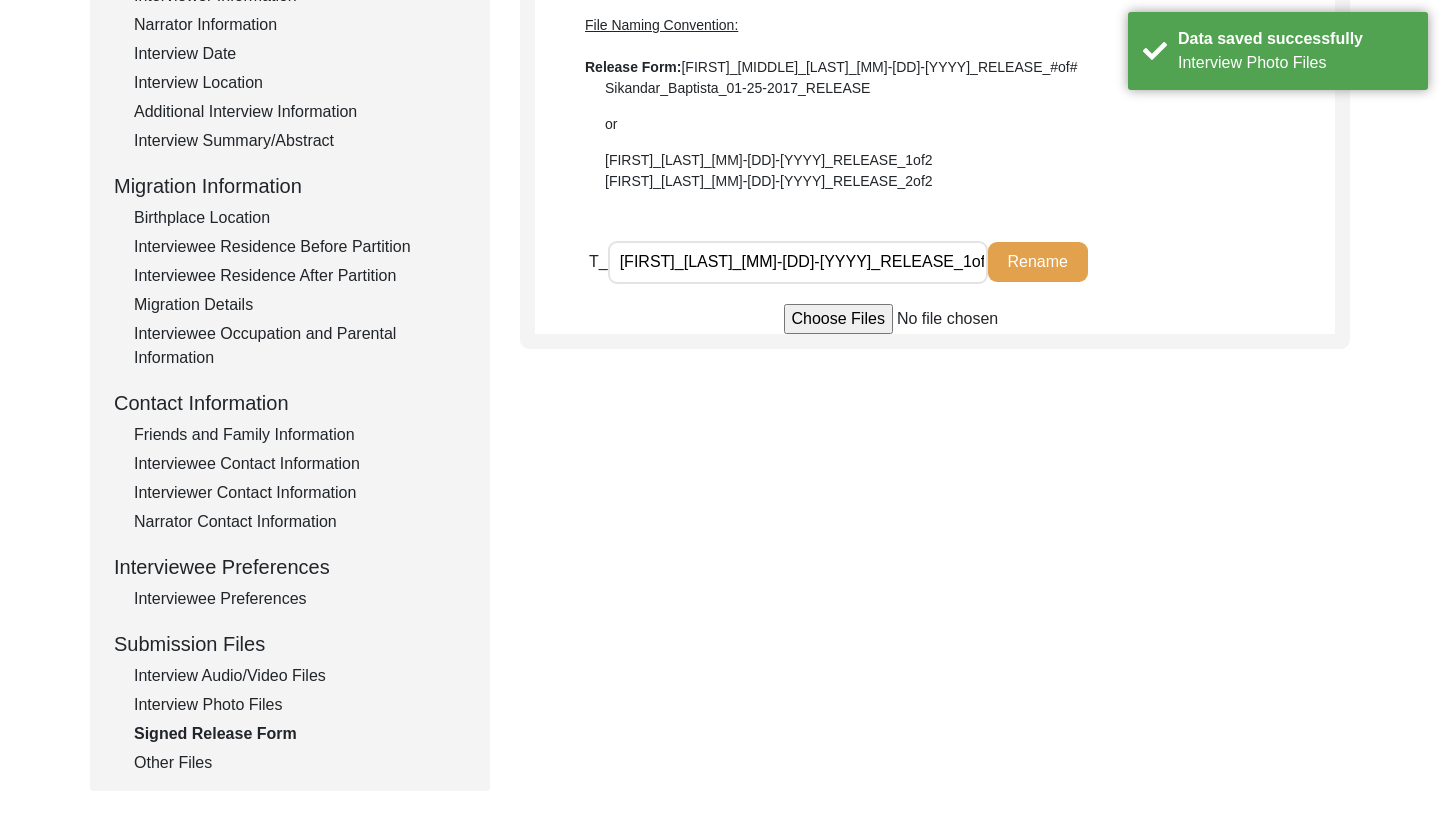 click on "Interview Audio/Video Files" at bounding box center [300, 676] 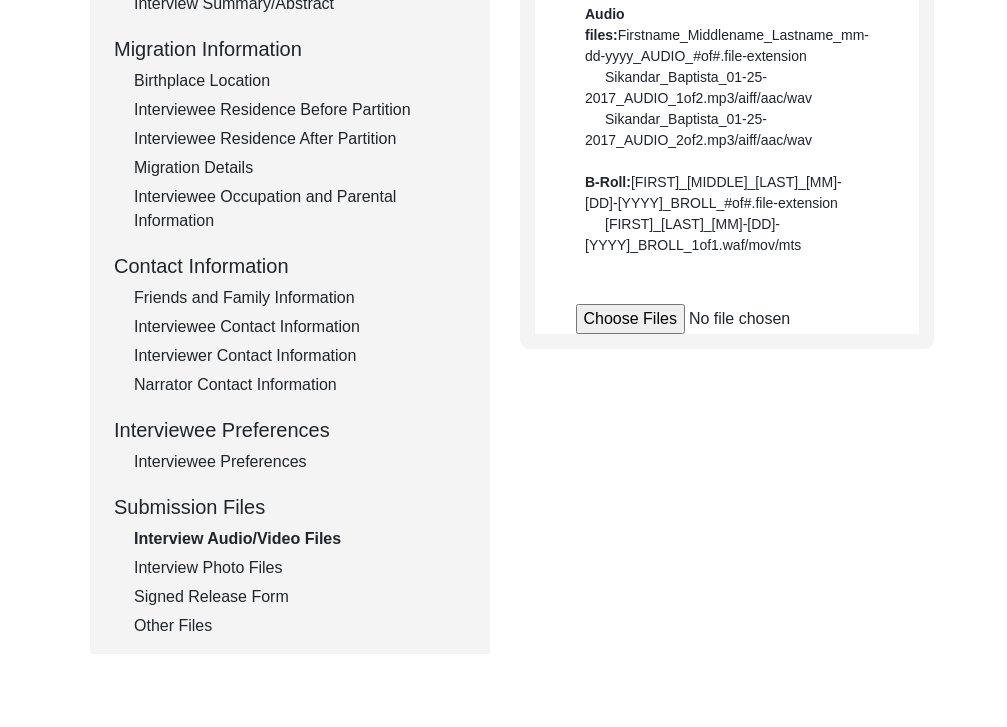 scroll, scrollTop: 540, scrollLeft: 0, axis: vertical 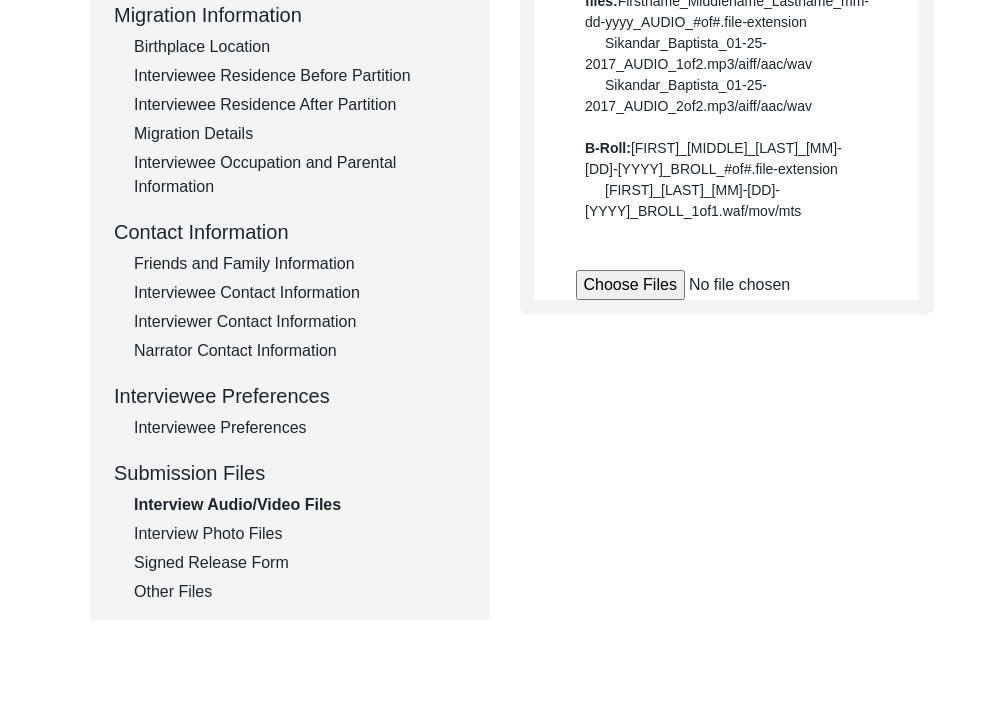 click on "Interview Photo Files" at bounding box center (300, 534) 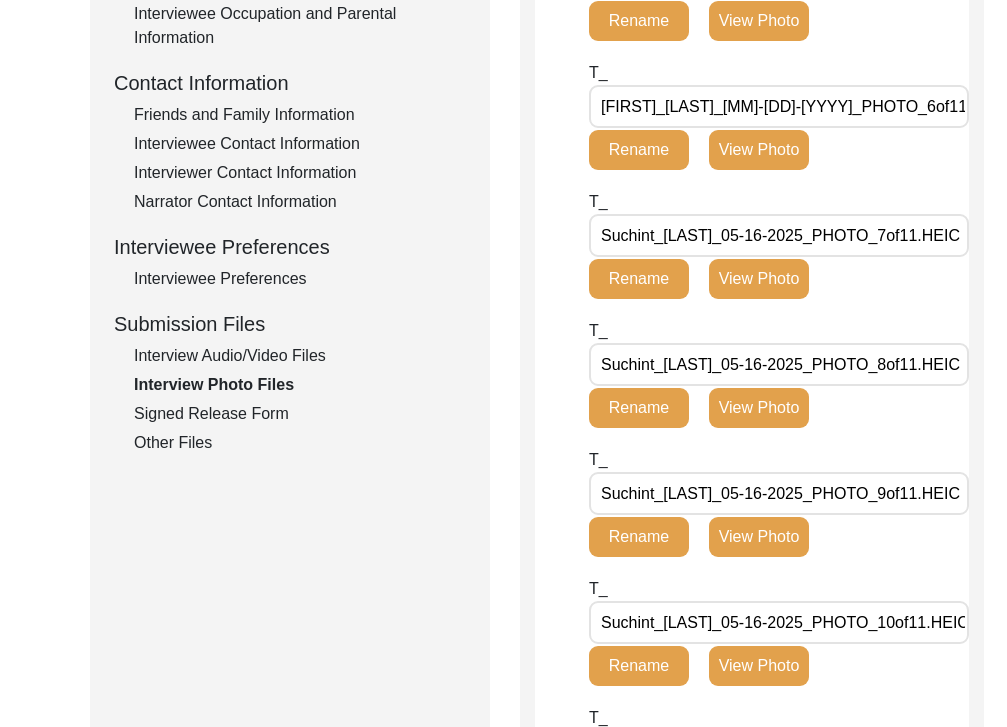 scroll, scrollTop: 691, scrollLeft: 0, axis: vertical 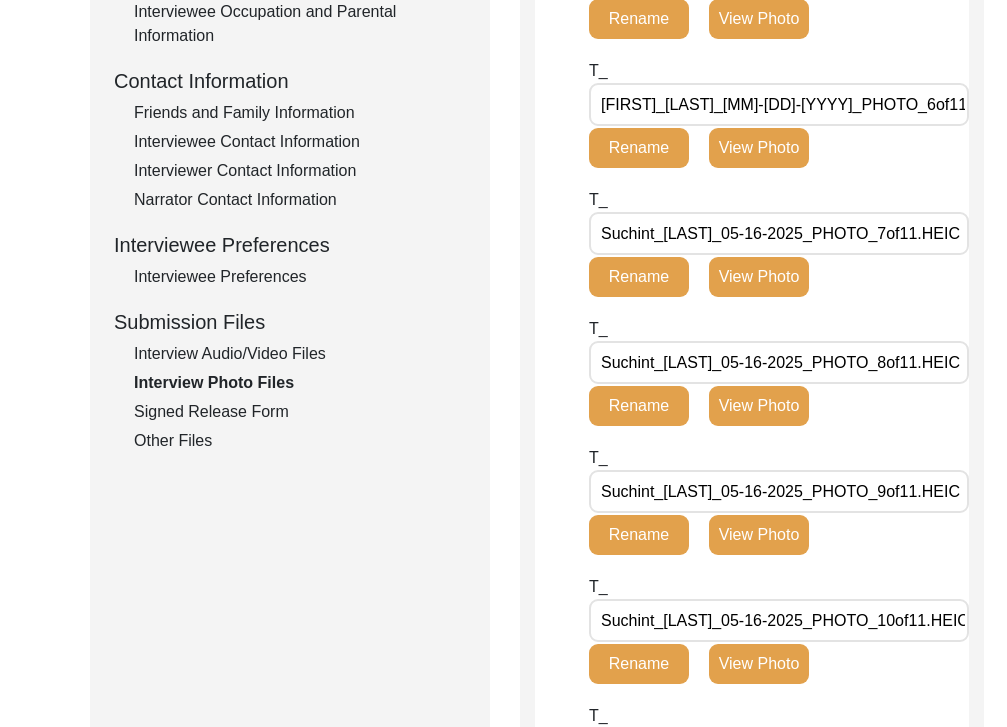 drag, startPoint x: 599, startPoint y: 363, endPoint x: 913, endPoint y: 359, distance: 314.02548 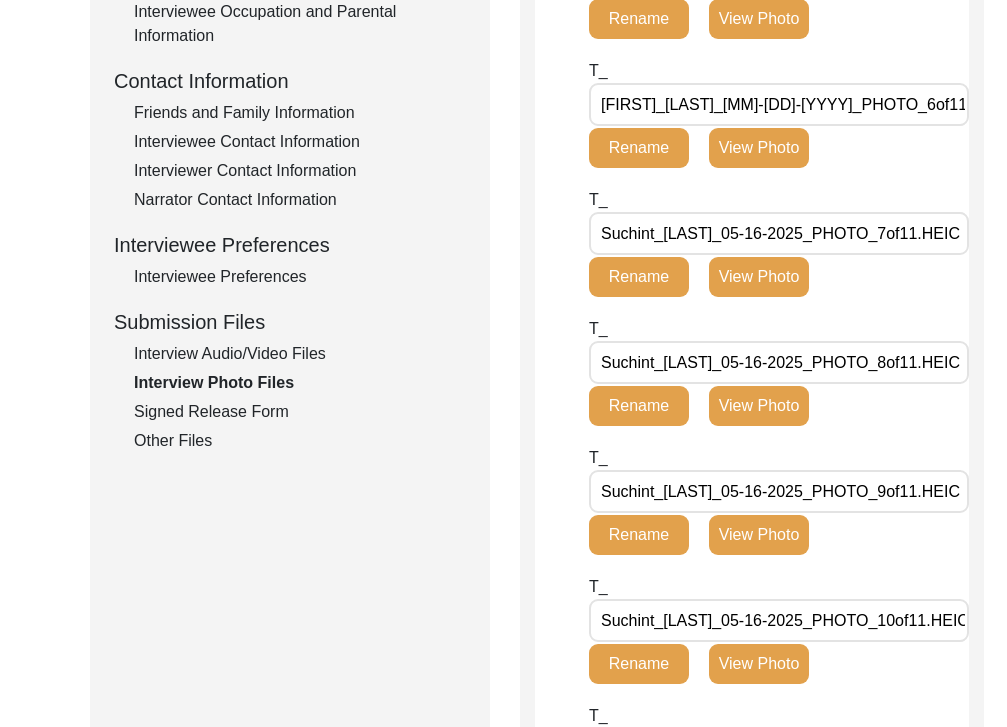click on "Suchint_[LAST]_05-16-2025_PHOTO_8of11.HEIC" at bounding box center (779, 362) 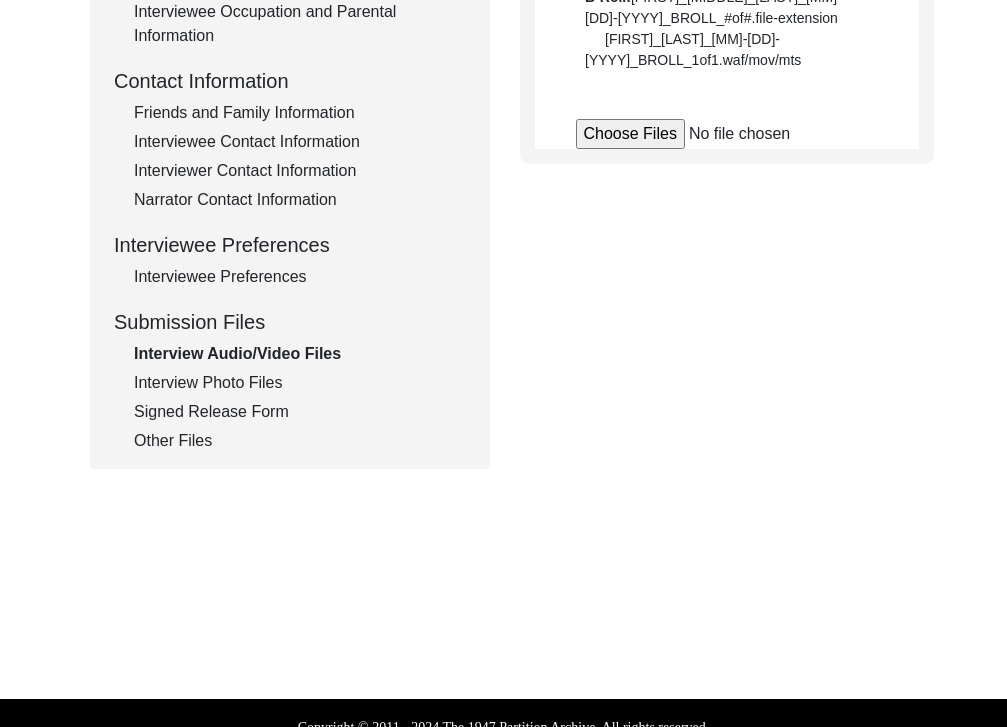 click at bounding box center (727, 134) 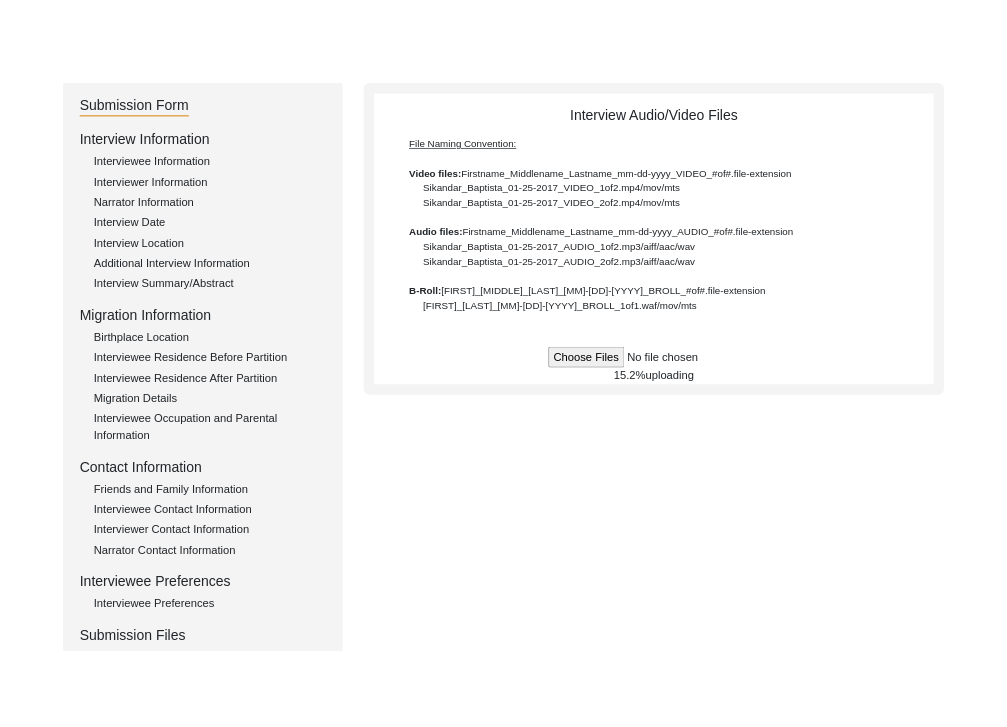 scroll, scrollTop: 204, scrollLeft: 0, axis: vertical 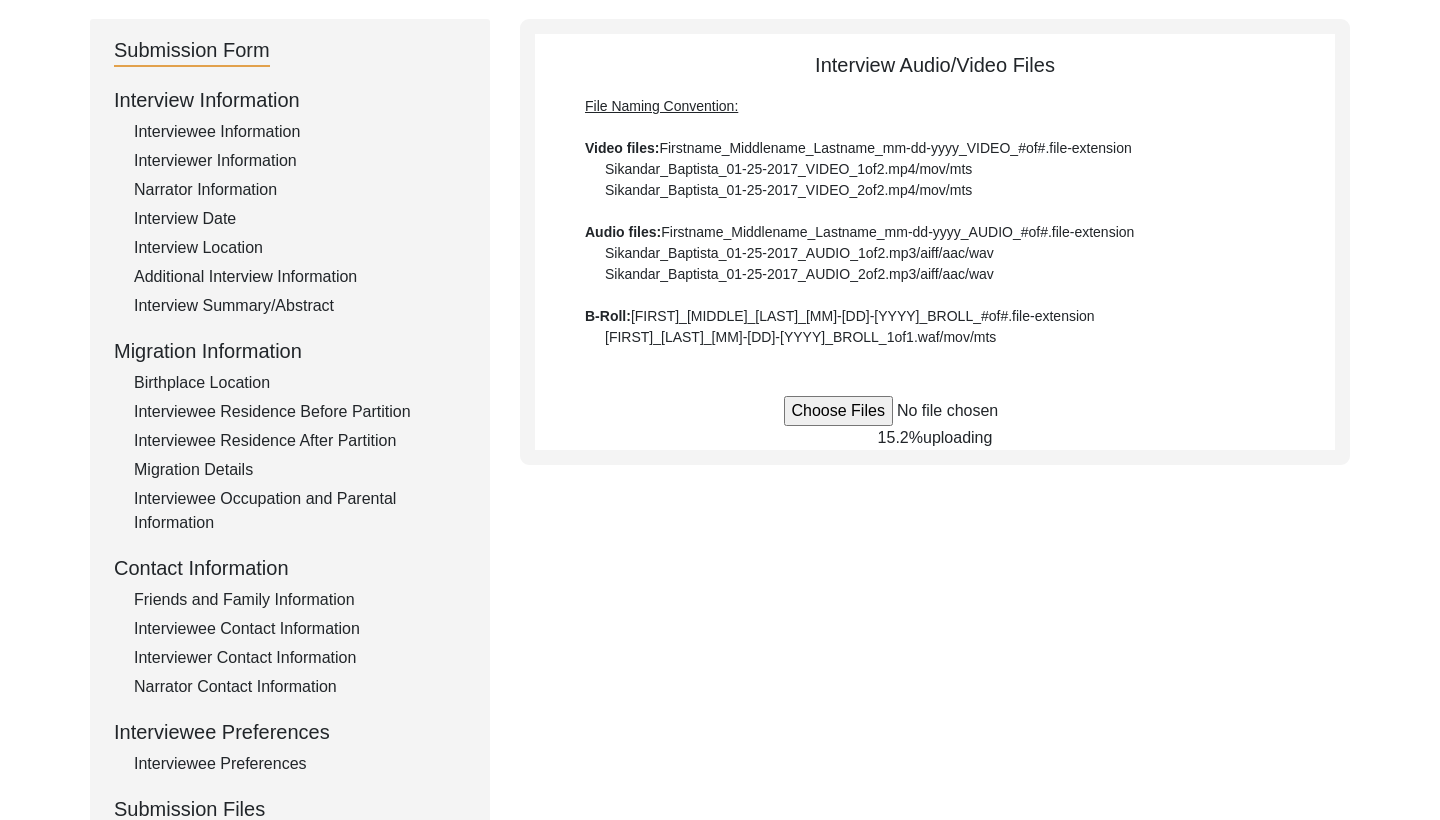 click on "Interview Photo Files  File Naming Convention: Video files:  [FIRST]_[MIDDLE]_[LAST]_[MM]-[DD]-[YYYY]_VIDEO_#of#.file-extension  [FIRST]_[LAST]_[MM]-[DD]-[YYYY]_VIDEO_1of2.mp4/mov/mts  [FIRST]_[LAST]_[MM]-[DD]-[YYYY]_VIDEO_2of2.mp4/mov/mts  Audio files: B-Roll: 15.2%  uploading" at bounding box center (720, 487) 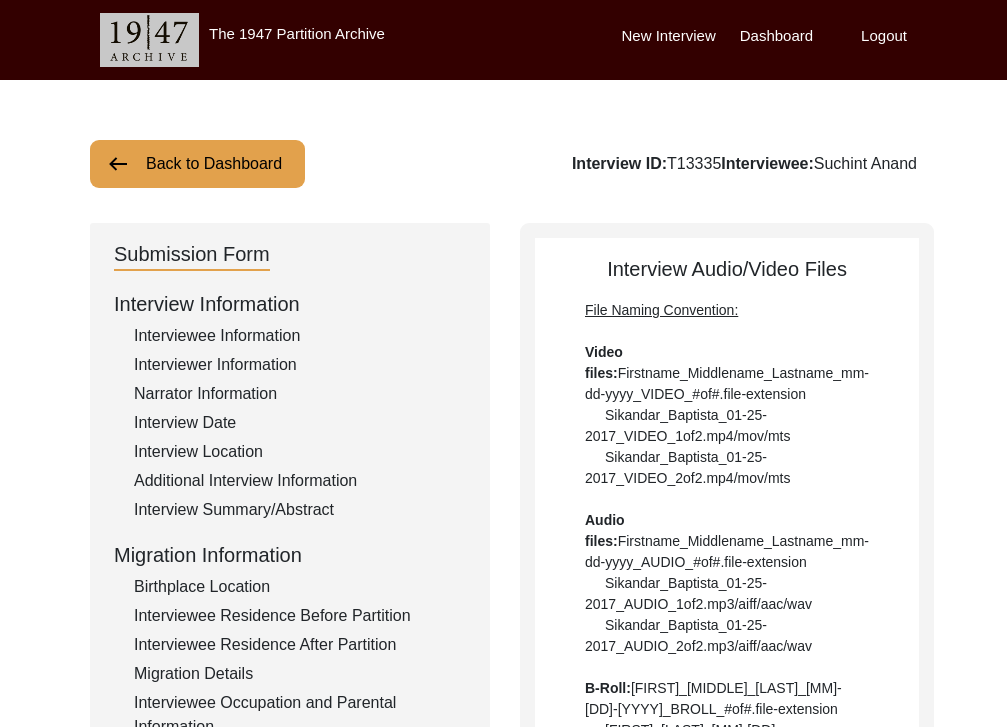 scroll, scrollTop: 0, scrollLeft: 0, axis: both 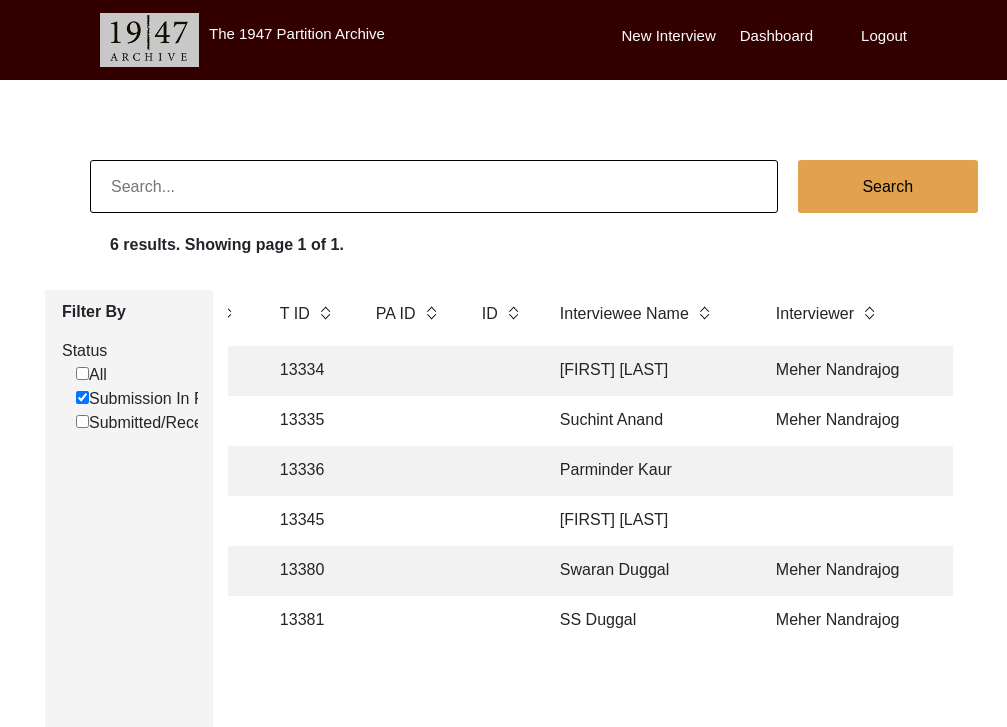 click on "[FIRST] [LAST]" at bounding box center (648, 371) 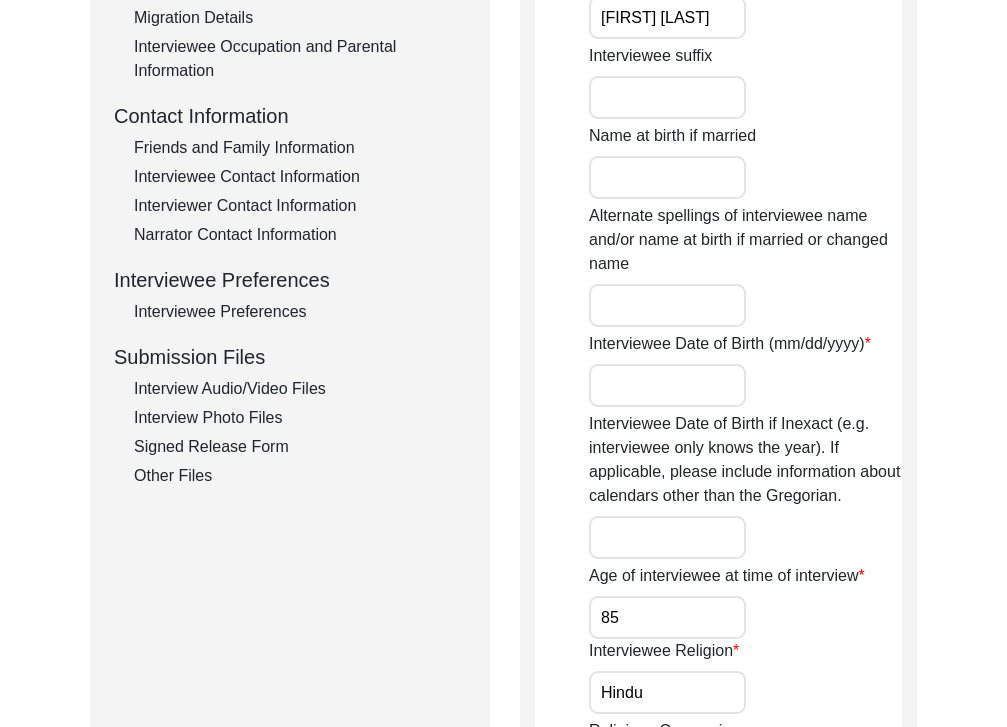 scroll, scrollTop: 649, scrollLeft: 0, axis: vertical 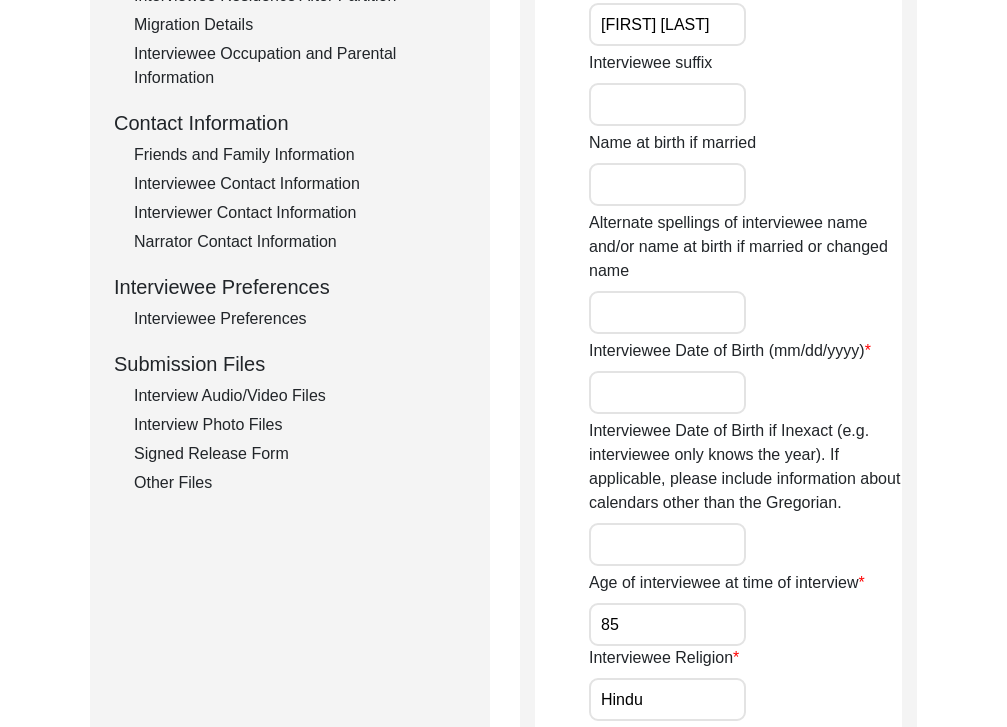 click on "Interview Audio/Video Files" at bounding box center [300, 396] 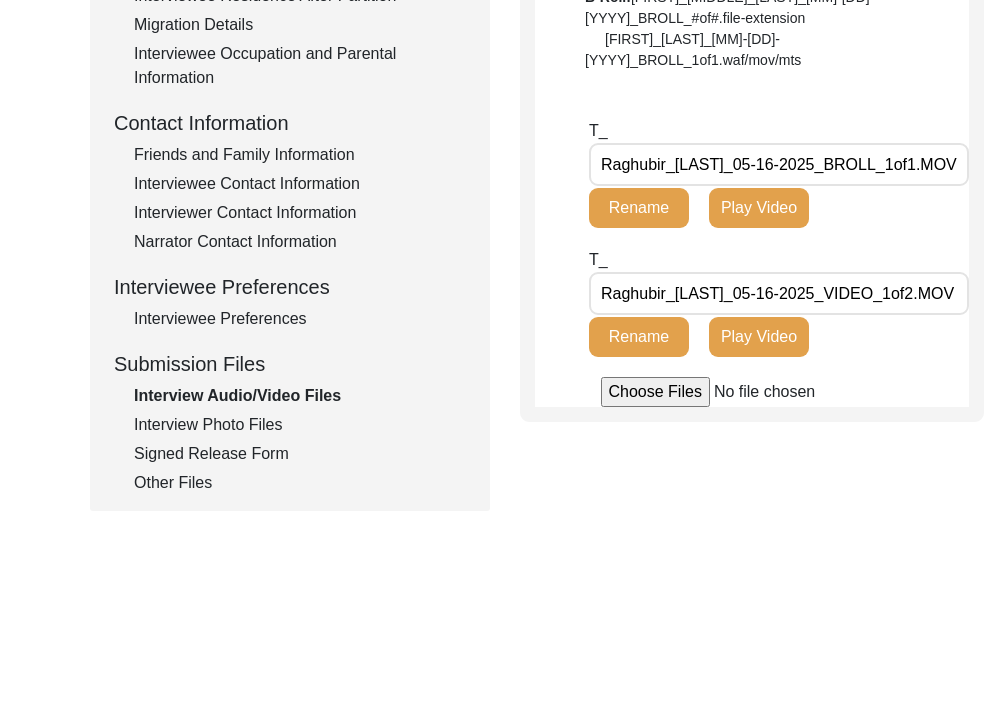scroll, scrollTop: 598, scrollLeft: 0, axis: vertical 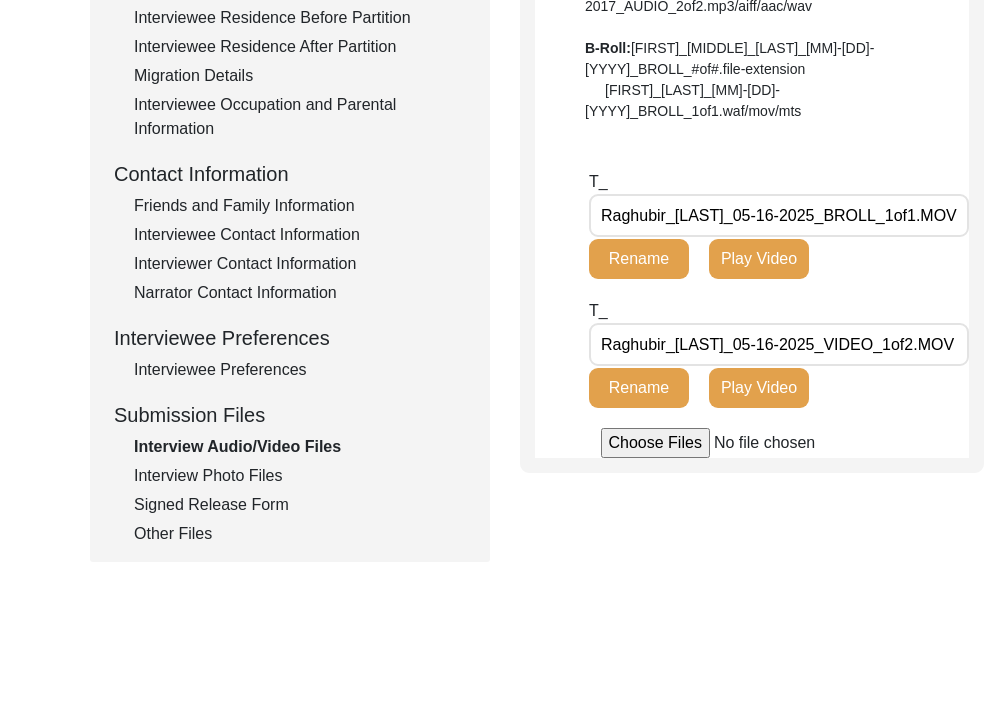 drag, startPoint x: 908, startPoint y: 342, endPoint x: 587, endPoint y: 331, distance: 321.18842 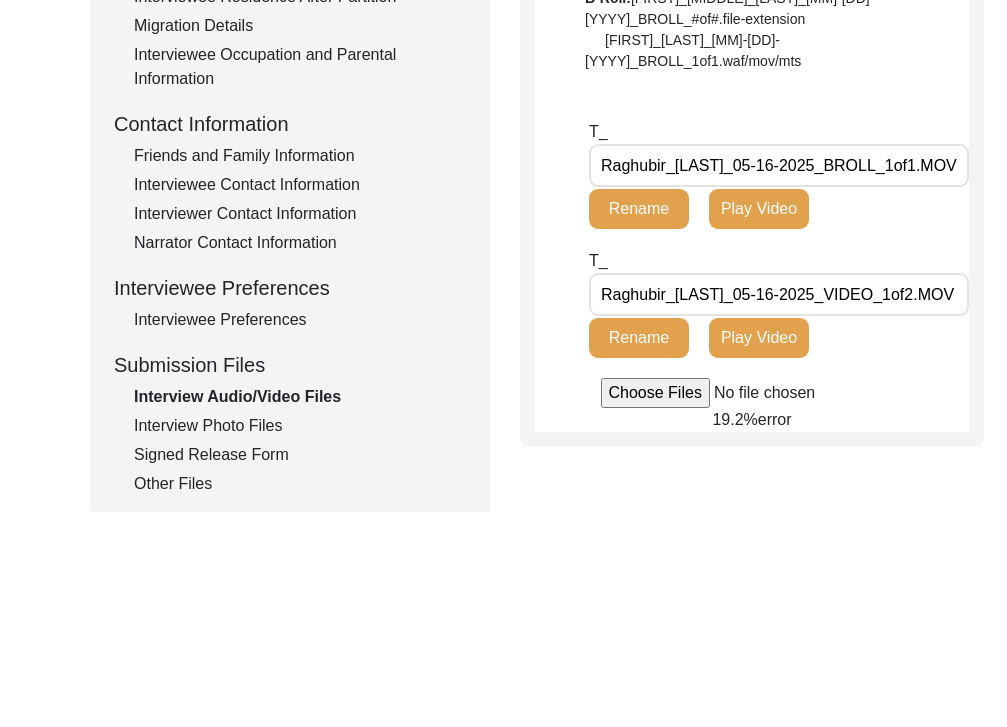 scroll, scrollTop: 646, scrollLeft: 0, axis: vertical 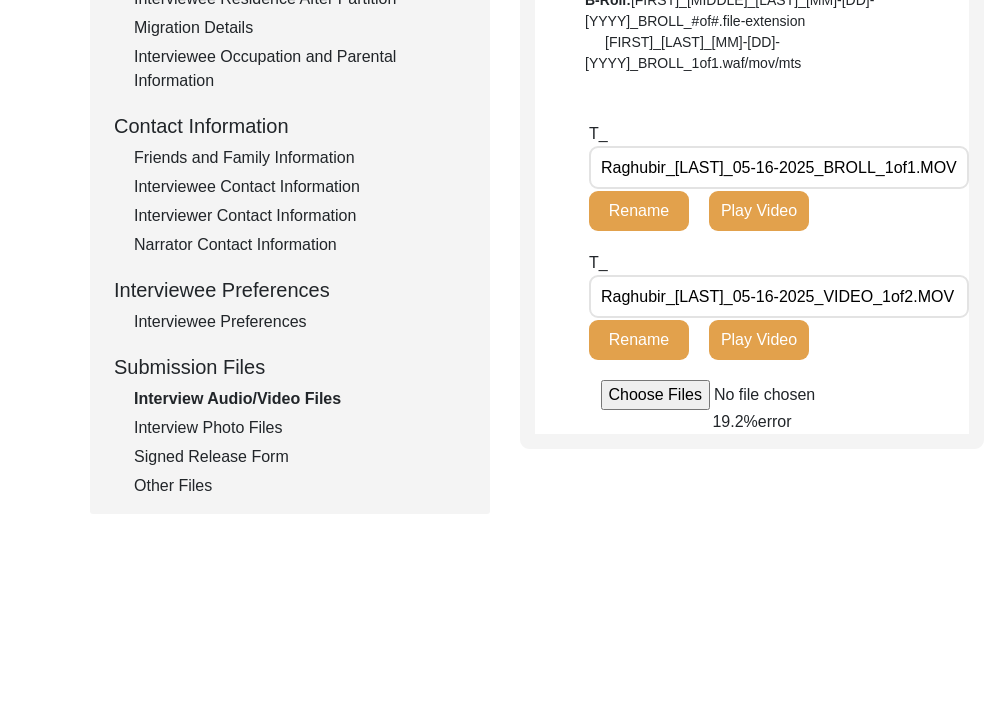 click at bounding box center (752, 395) 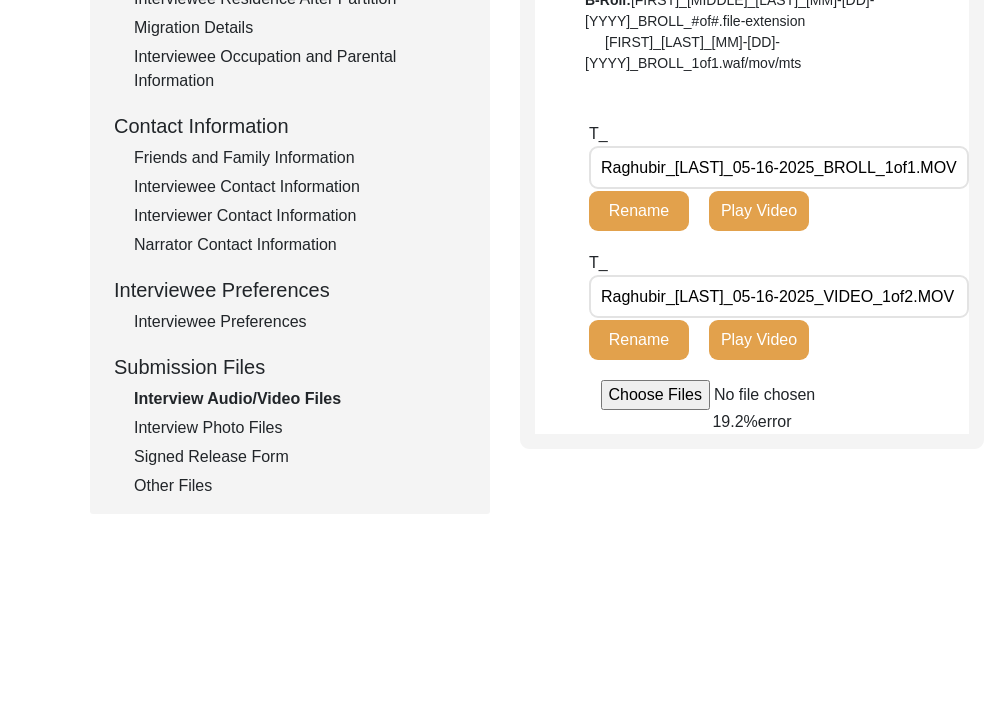 type on "C:\fakepath\[FIRST]_[LAST]_[MM]-[DD]-[YYYY]_VIDEO_2of2.MOV" 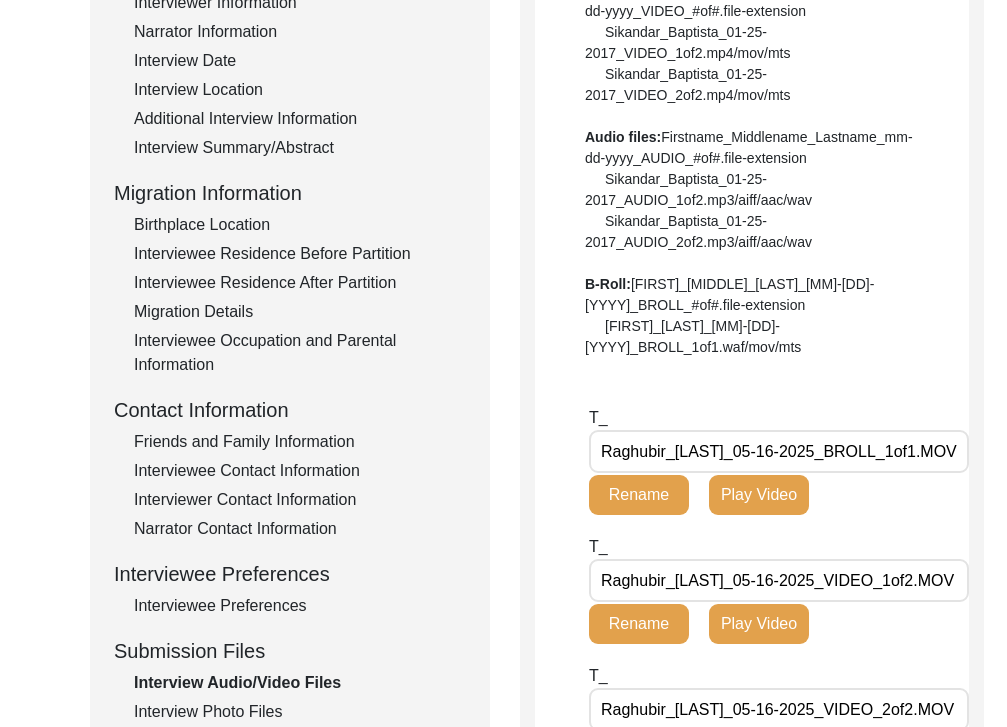 scroll, scrollTop: 0, scrollLeft: 0, axis: both 